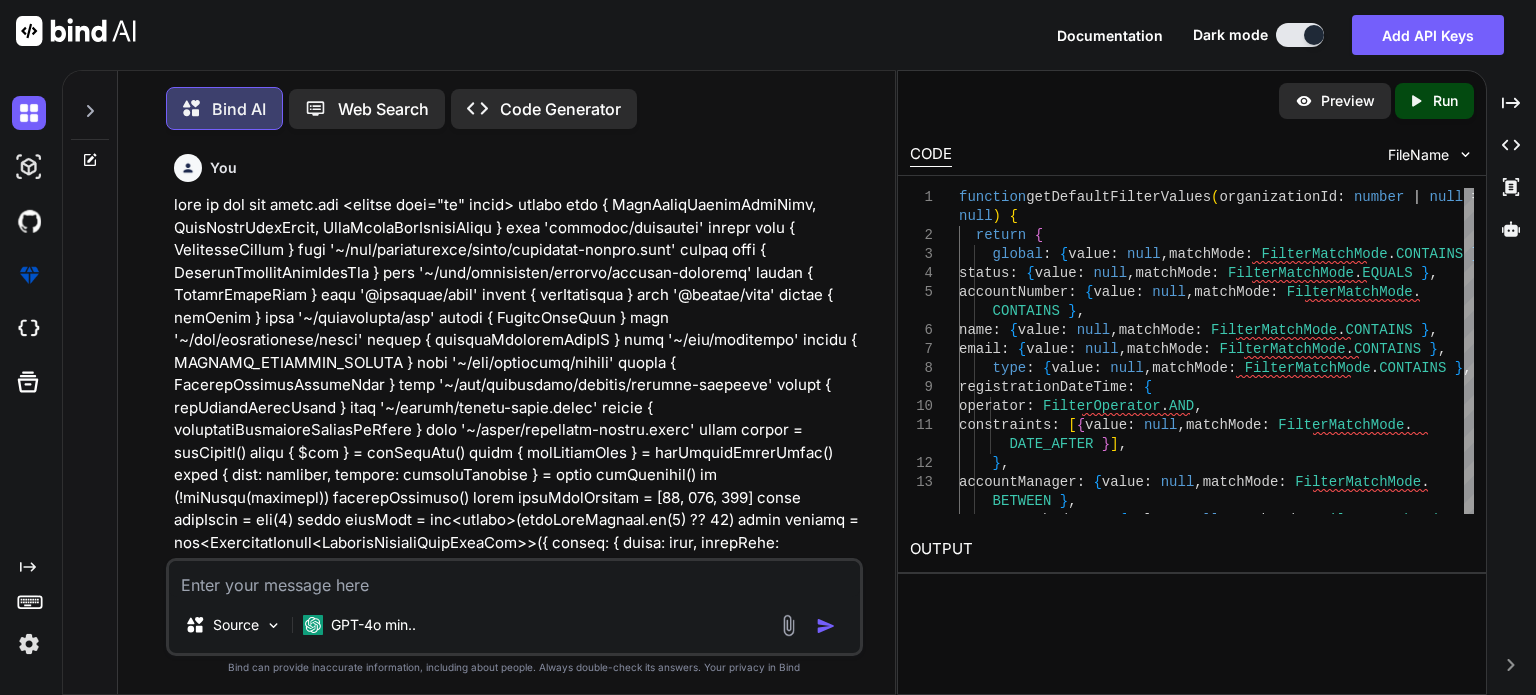 scroll, scrollTop: 0, scrollLeft: 0, axis: both 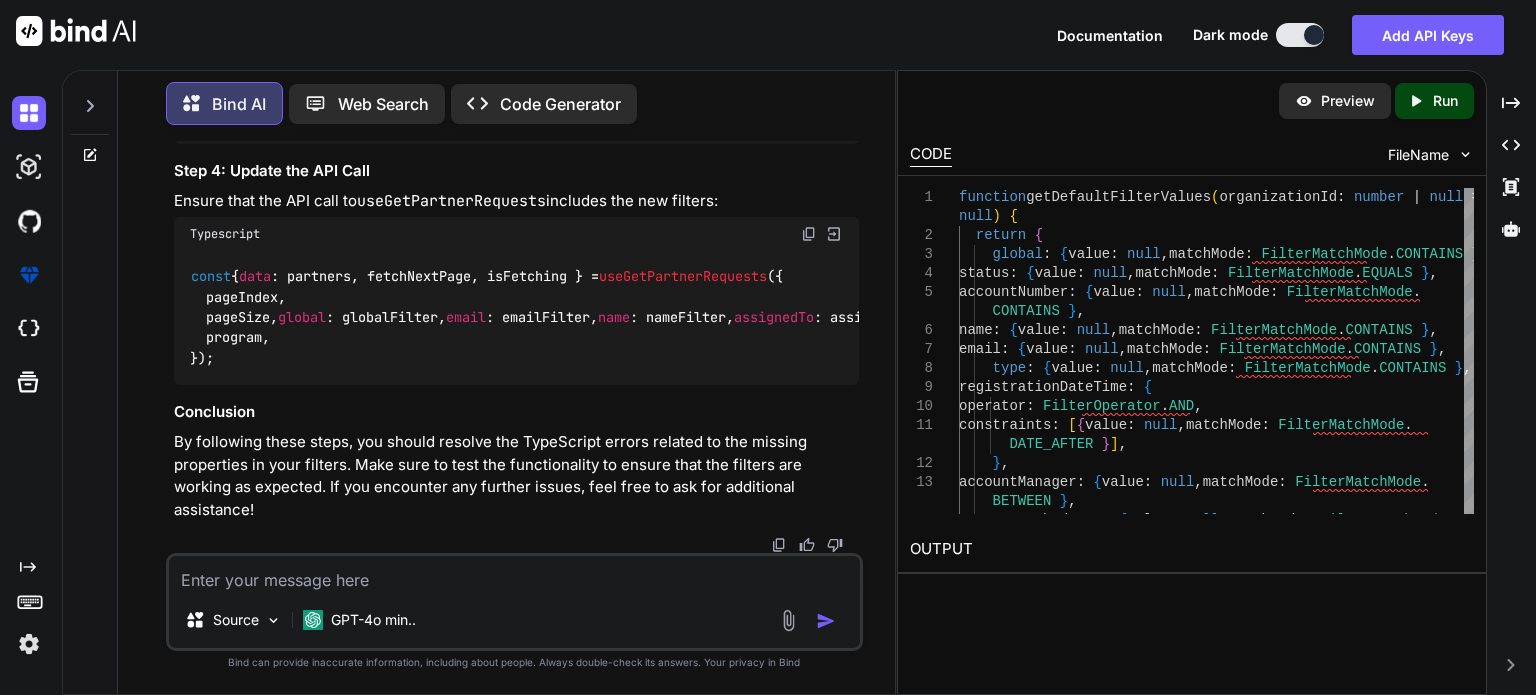 click at bounding box center (29, 113) 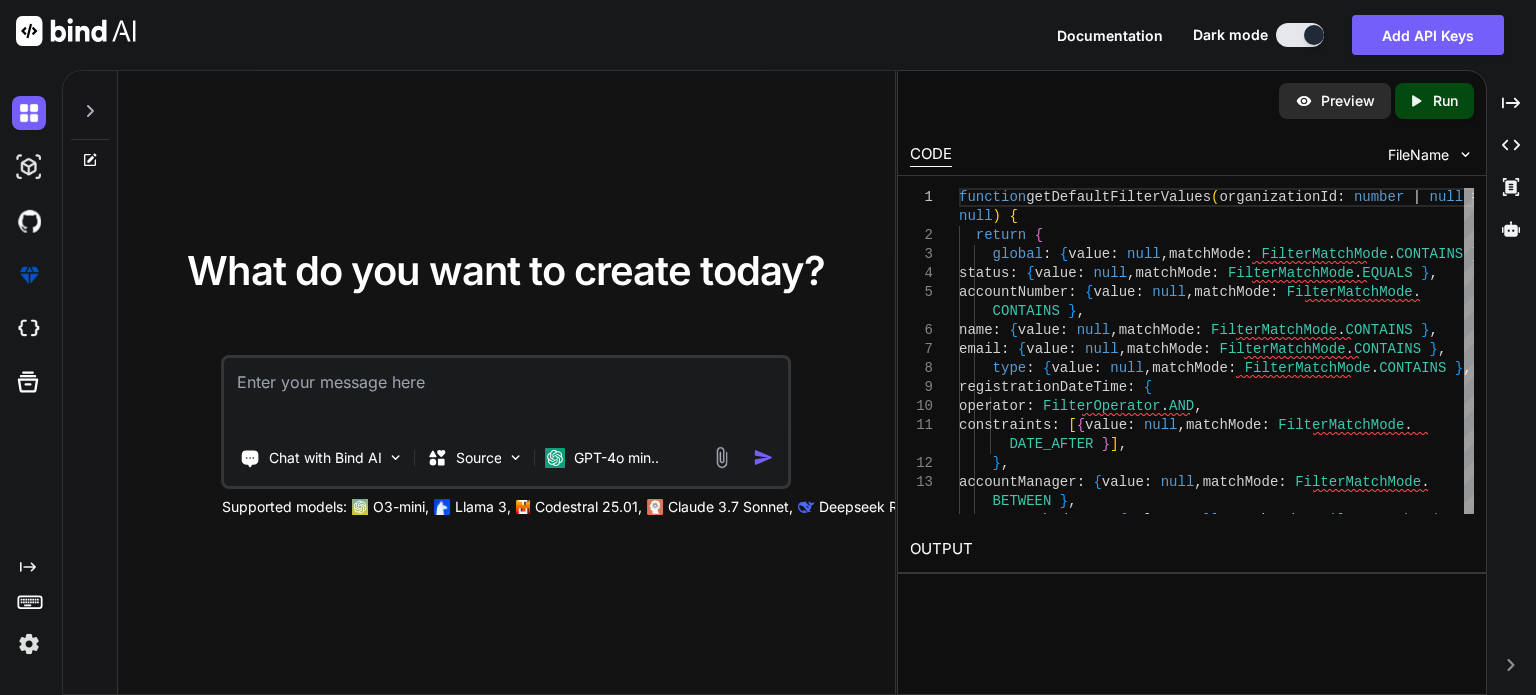 click at bounding box center [29, 644] 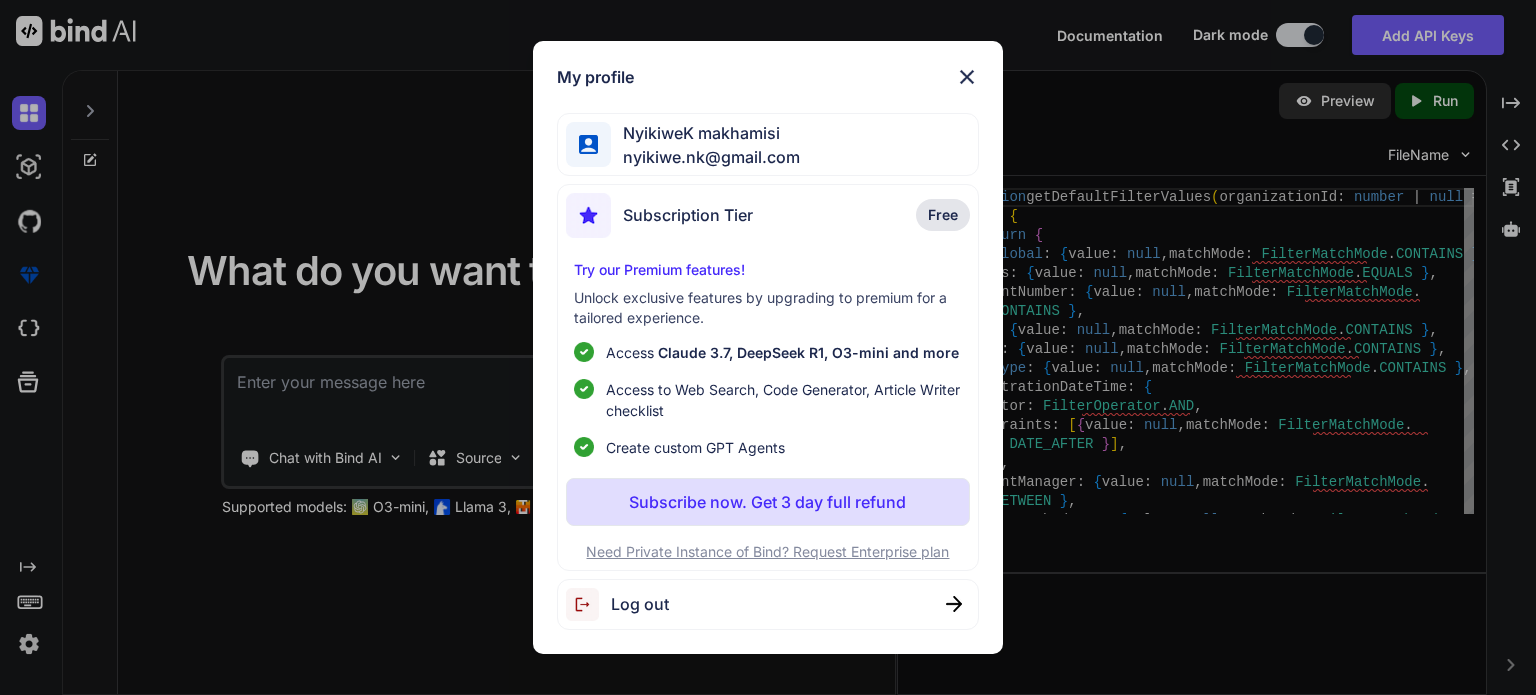 click on "Log out" at bounding box center [640, 604] 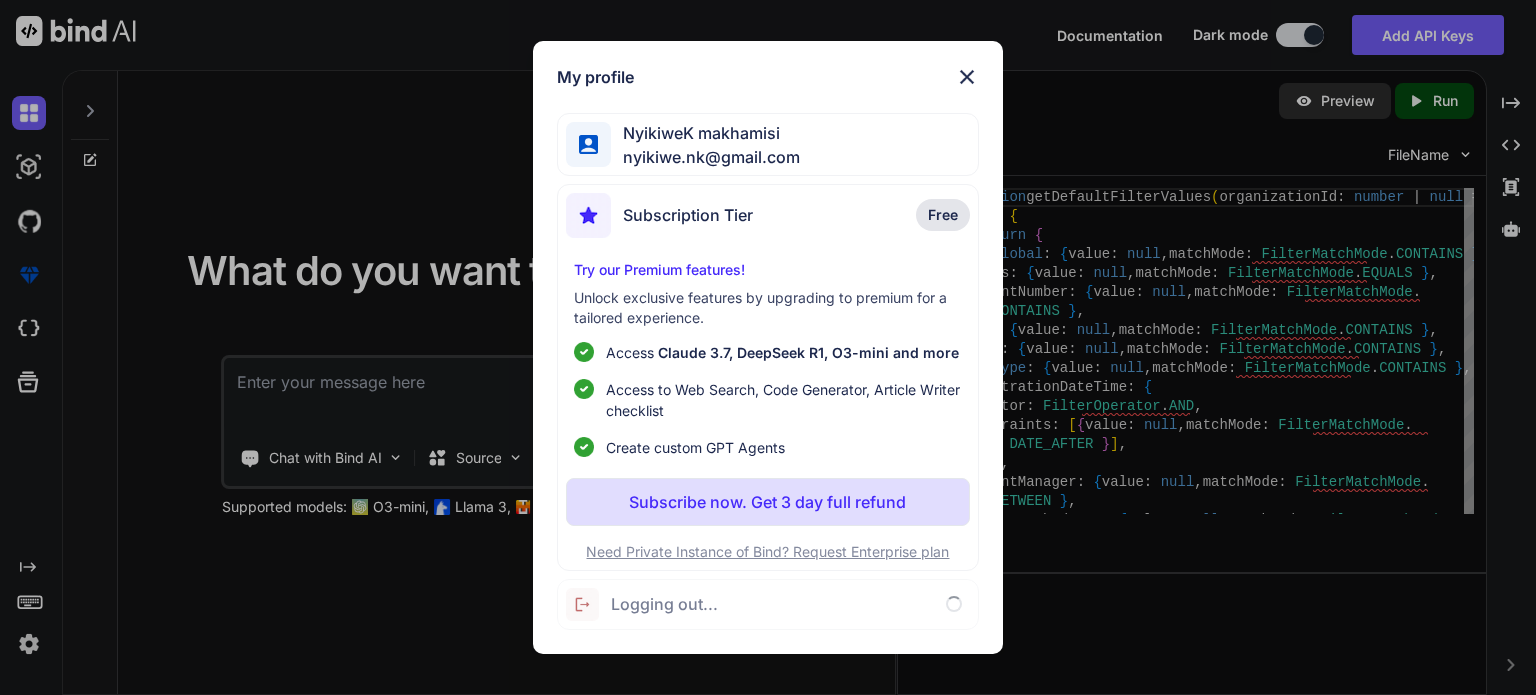 click on "NyikiweK makhamisi" at bounding box center (705, 133) 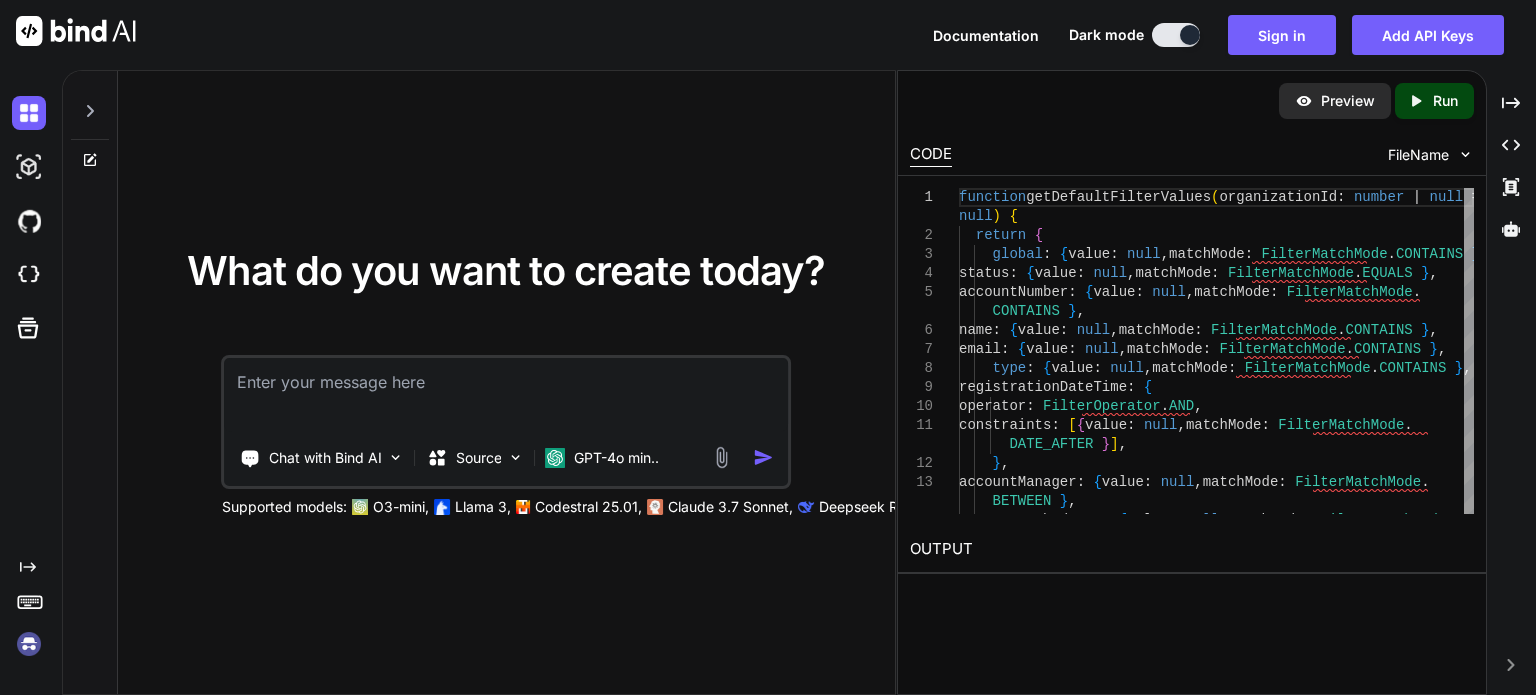 click at bounding box center (506, 395) 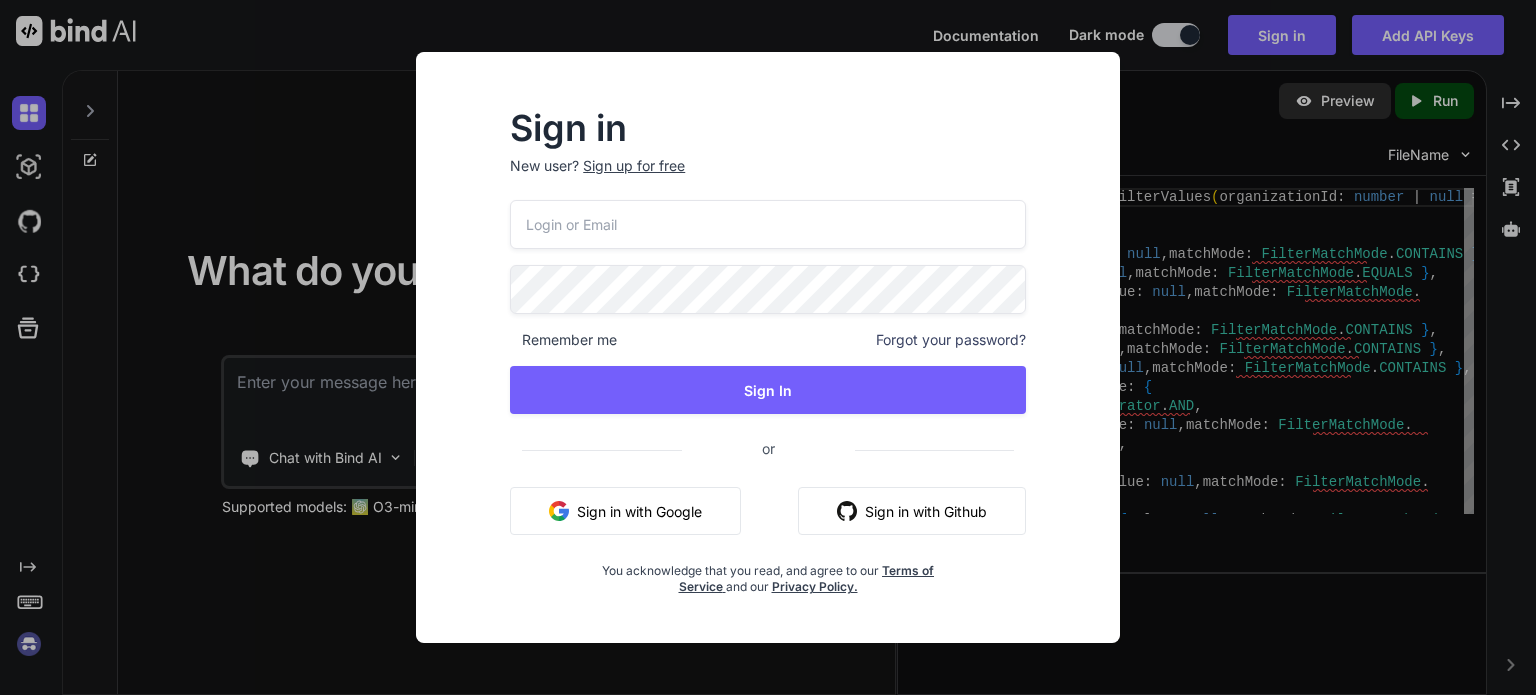 type 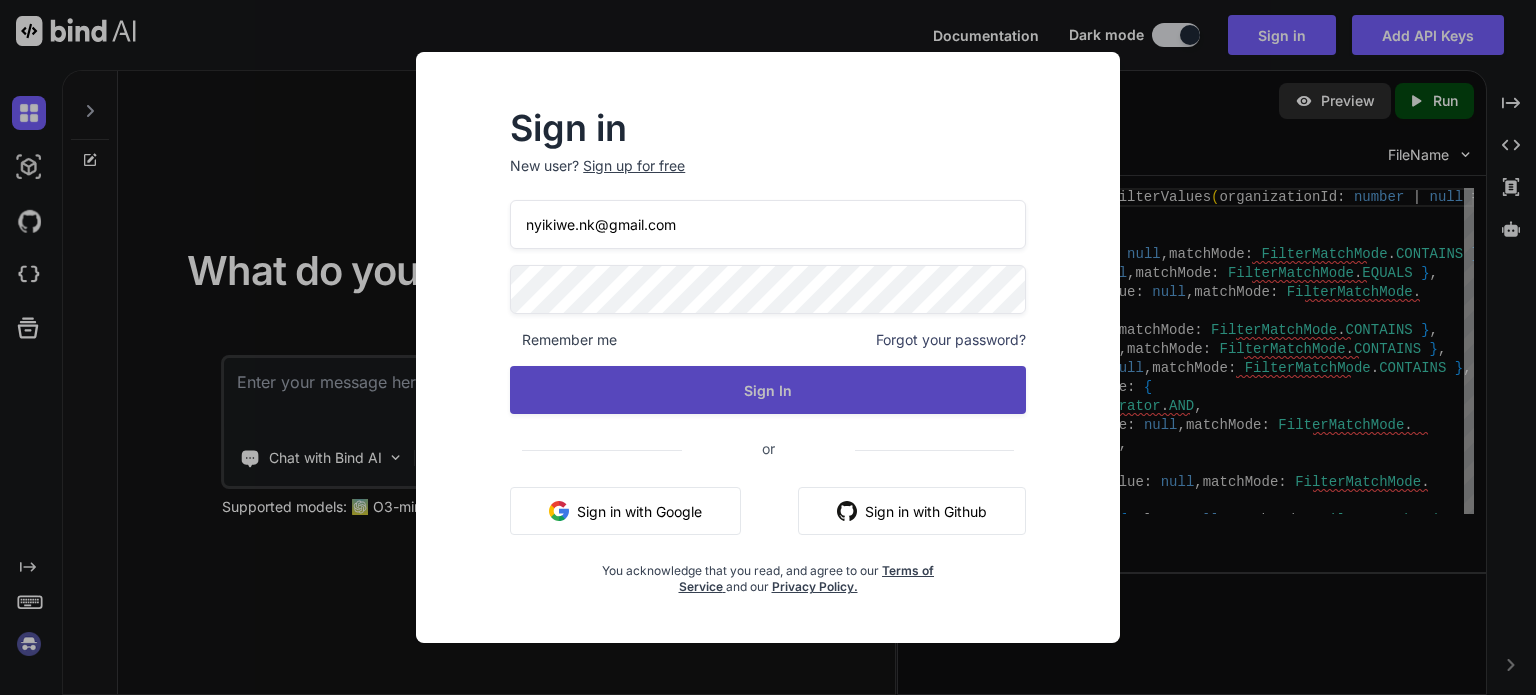click on "Sign In" at bounding box center (768, 390) 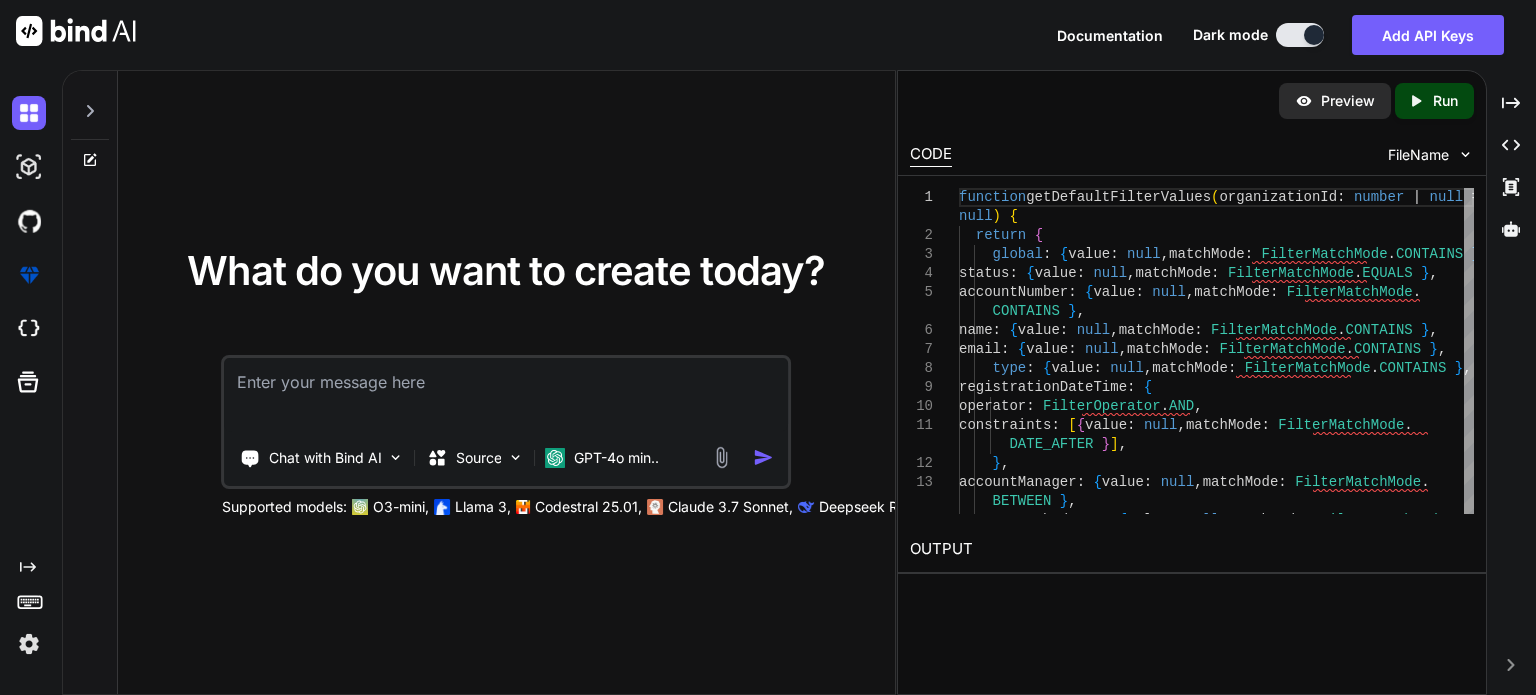 click at bounding box center [506, 395] 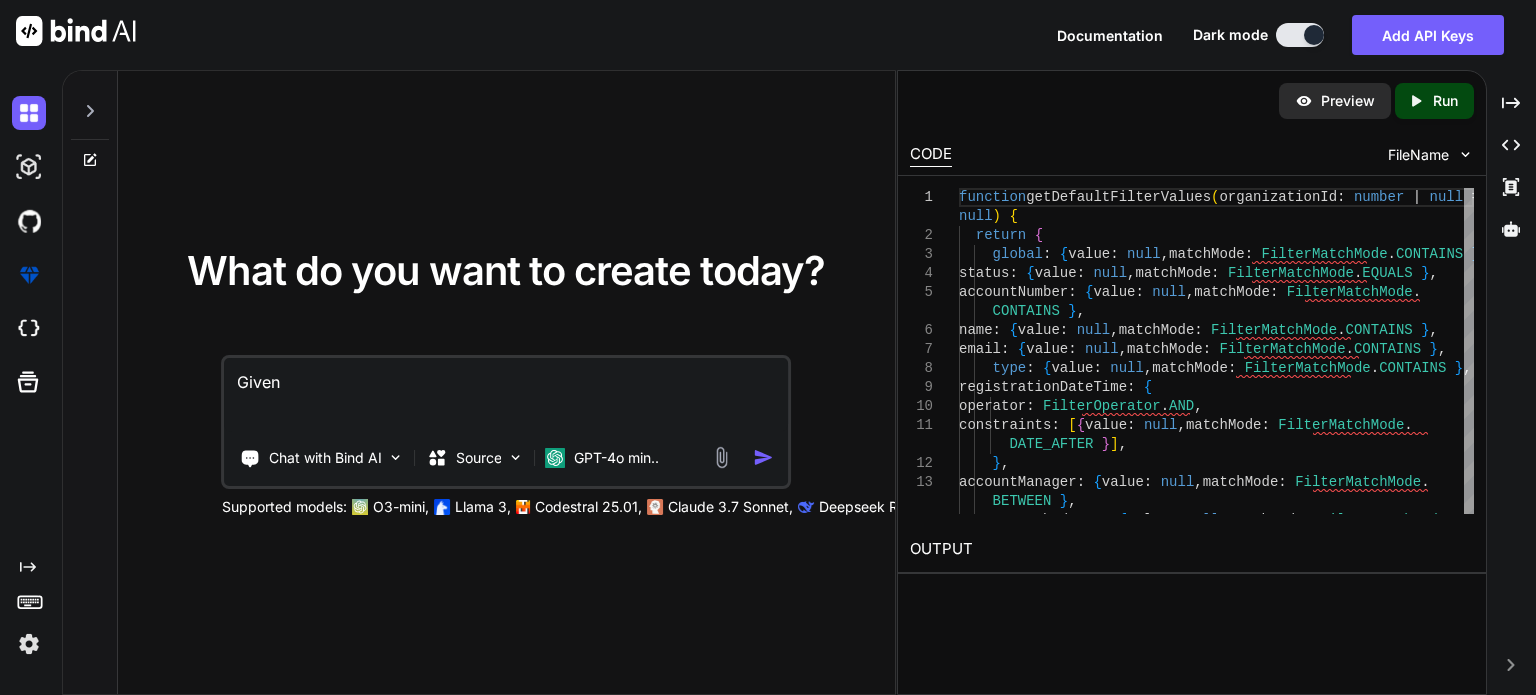paste 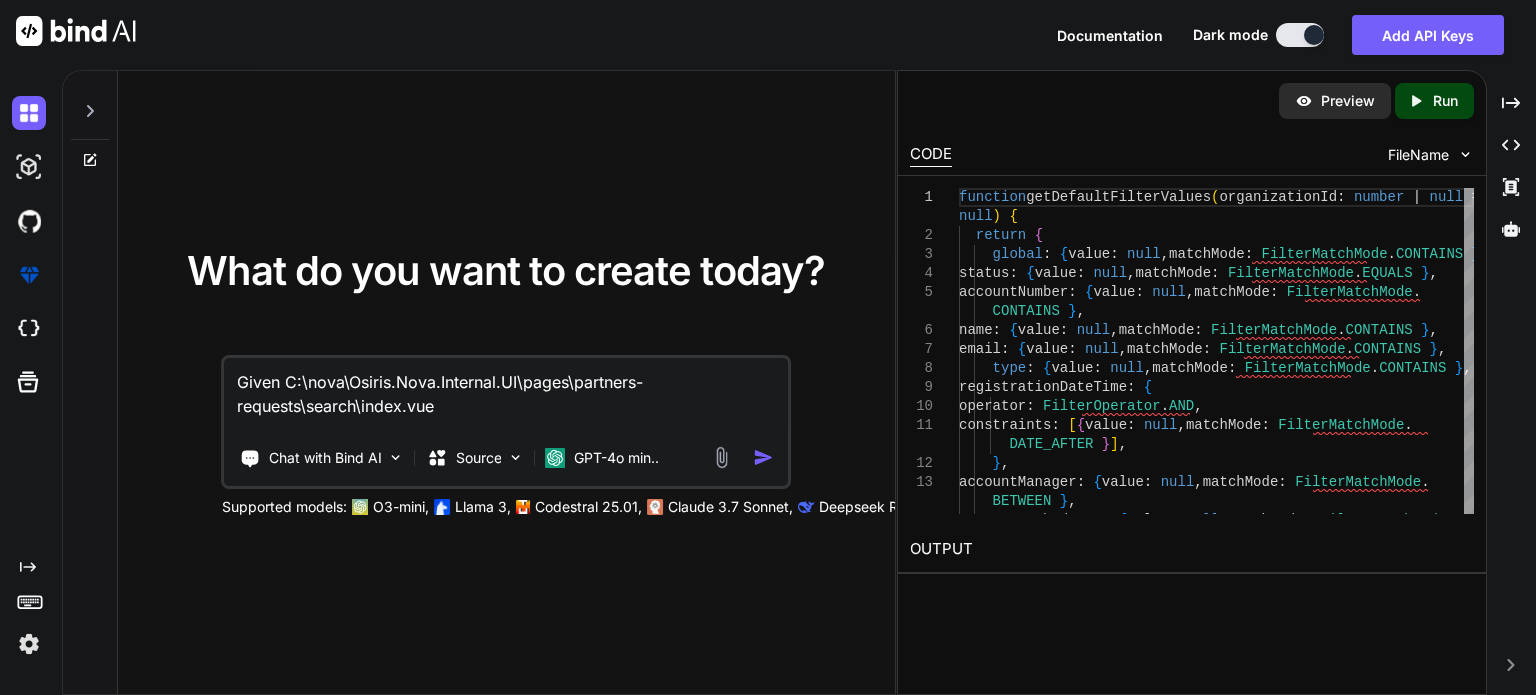 paste on "<script lang="ts" setup>
import type { ColumnProps } from '#shared/types/base'
import type { NovaPartnersListItem, PartnerStatus } from '#shared/types/nova-partners'
import type { DataTablePageEvent } from 'primevue'
import type { DataTableOperatorFilterMetaData, DataTableRowSelectEvent } from 'primevue/datatable'
import { RoleNames } from '#shared/enum'
import { FilterMatchMode, FilterOperator } from '@primevue/core'
import { refDebounced } from '@vueuse/core'
import CustomTag from '~/components/ui/CustomTag.vue'
import { useGetOrganizations } from '~/composables/queries/nova-organizations'
import { useGetUsers } from '~/composables/queries/nova-user'
import { defaultDebounceTimeMS } from '~/lib/constants'
import { transformDatatableFilterToValue } from '~/utils/datatable-filter.utils'
import { RecentLinkType } from '~/lib/abstractions/enums'
import { PARTNER_REQUESTS_SEARCH } from '~/lib/constants/routes'
const props = defineProps<{ id?: MaybeRef<number>, program?: string }>()
const emit = defineEmits..." 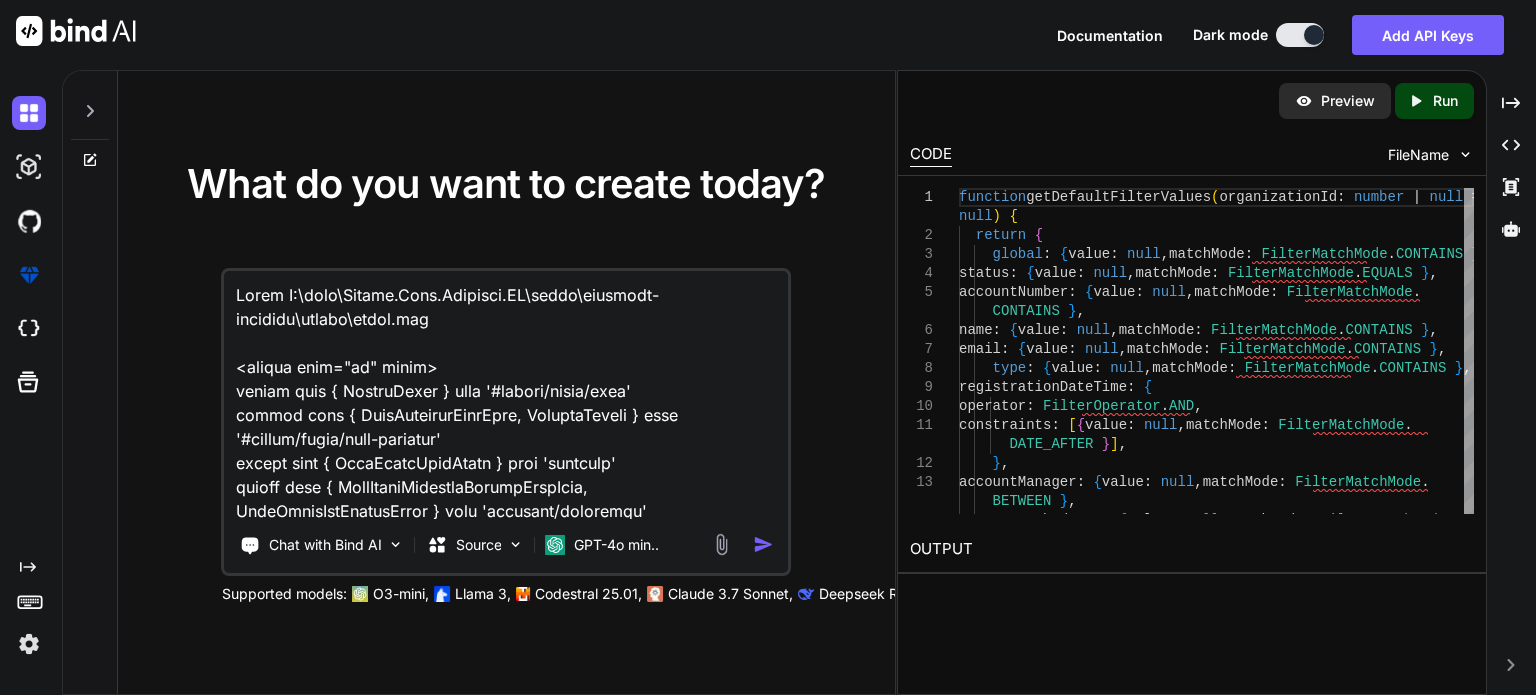 scroll, scrollTop: 8449, scrollLeft: 0, axis: vertical 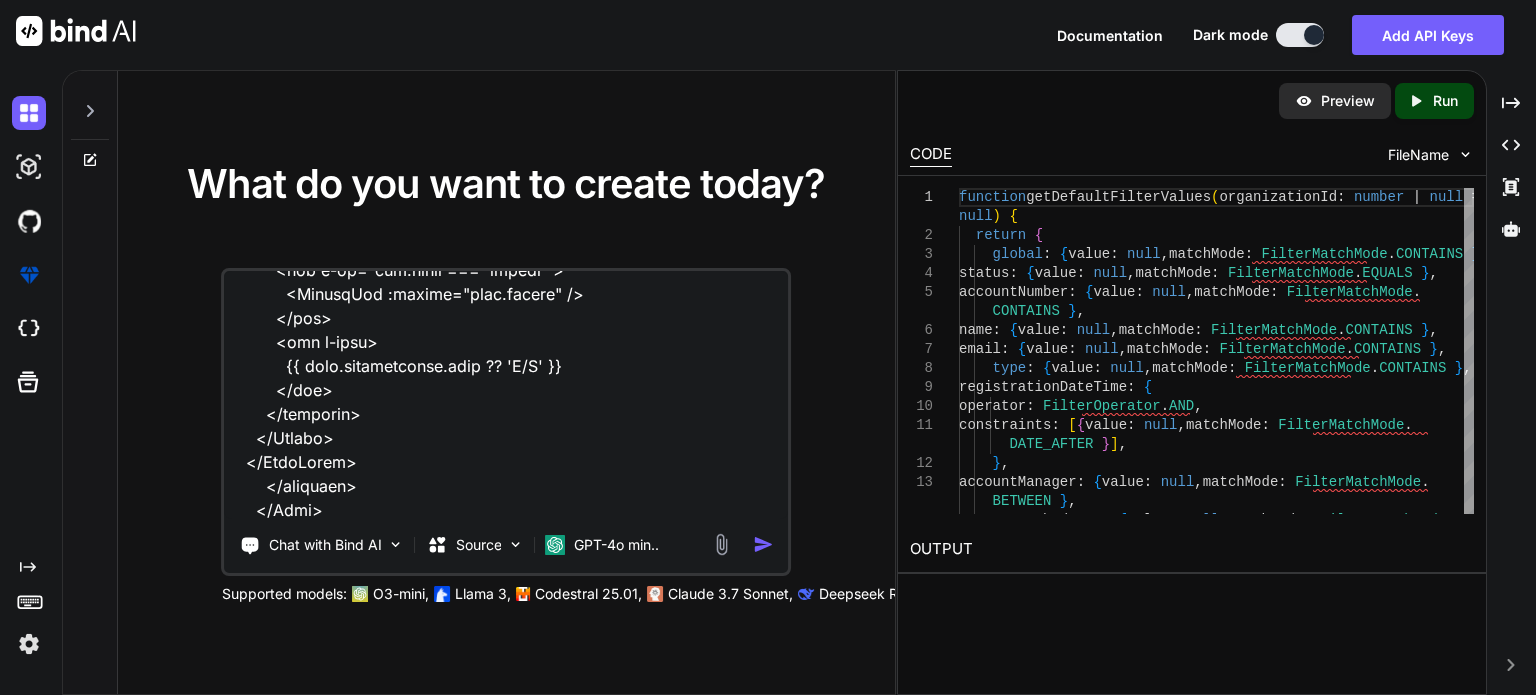 click at bounding box center (506, 395) 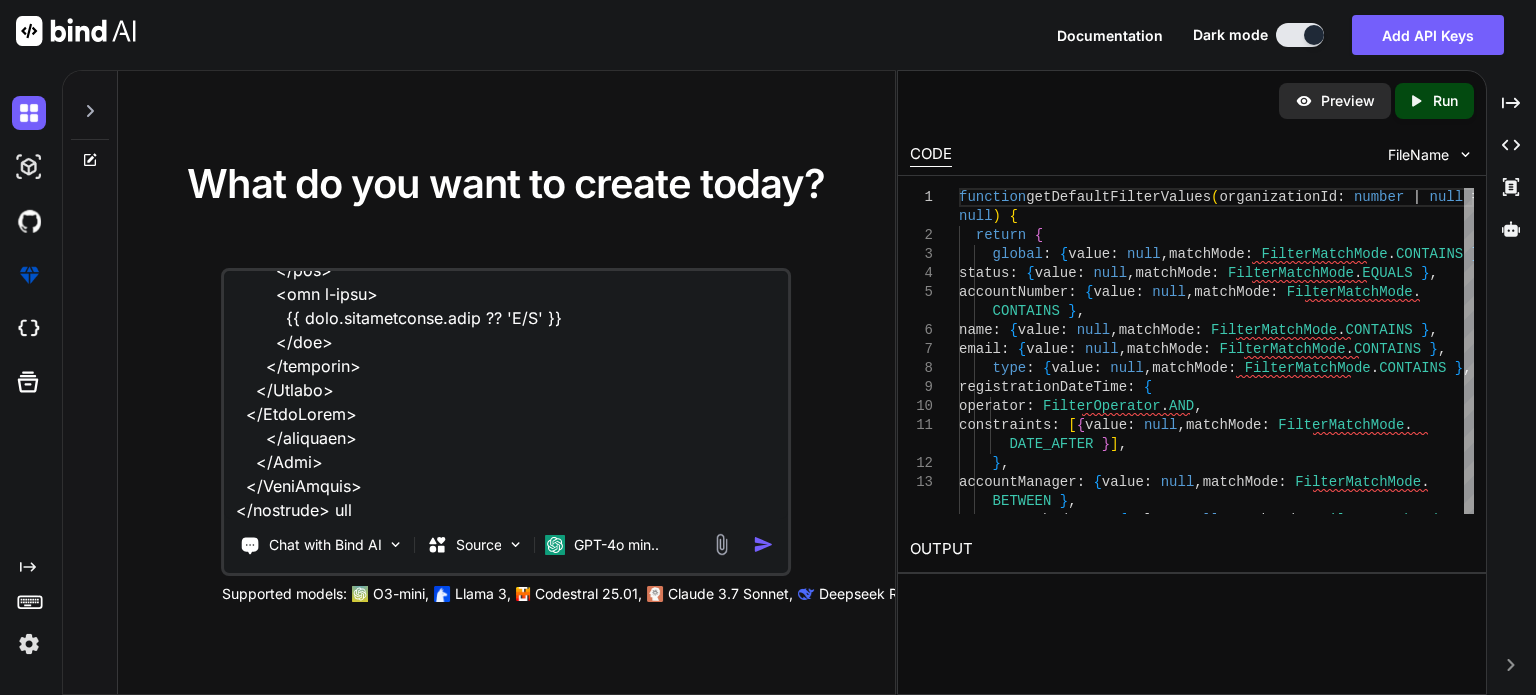 paste on "import type { RefDebouncedReturn } from '@vueuse/core'
import { getQueryParams } from '#shared/utils/query.utils'
import { useInfiniteQuery } from '@tanstack/vue-query'
import type { PaginatedNovaPartnerRequests } from '~/shared/types/nova-partner-requests'
const url = '/api/v1/NovaPartnerRequest' as const
export function useGetPartnerRequests(
params: {
pageIndex: MaybeRef<number>
pageSize: MaybeRef<number>
global?: RefDebouncedReturn<string | undefined>
program?: MaybeRefOrGetter<string | undefined>
email?: RefDebouncedReturn<string | undefined>
name?: RefDebouncedReturn<string | undefined>
assignedUserId?:  MaybeRef<number>
assignedTo?: RefDebouncedReturn<string | undefined>
contactMethodData?: RefDebouncedReturn<string | undefined>
accountNumber?: RefDebouncedReturn<string | undefined>
isInternal?: RefDebouncedReturn<boolean | undefined>
status?: RefDebouncedReturn<string | undefined>
registrationStartDateTime?: RefDebouncedReturn<string | undefin..." 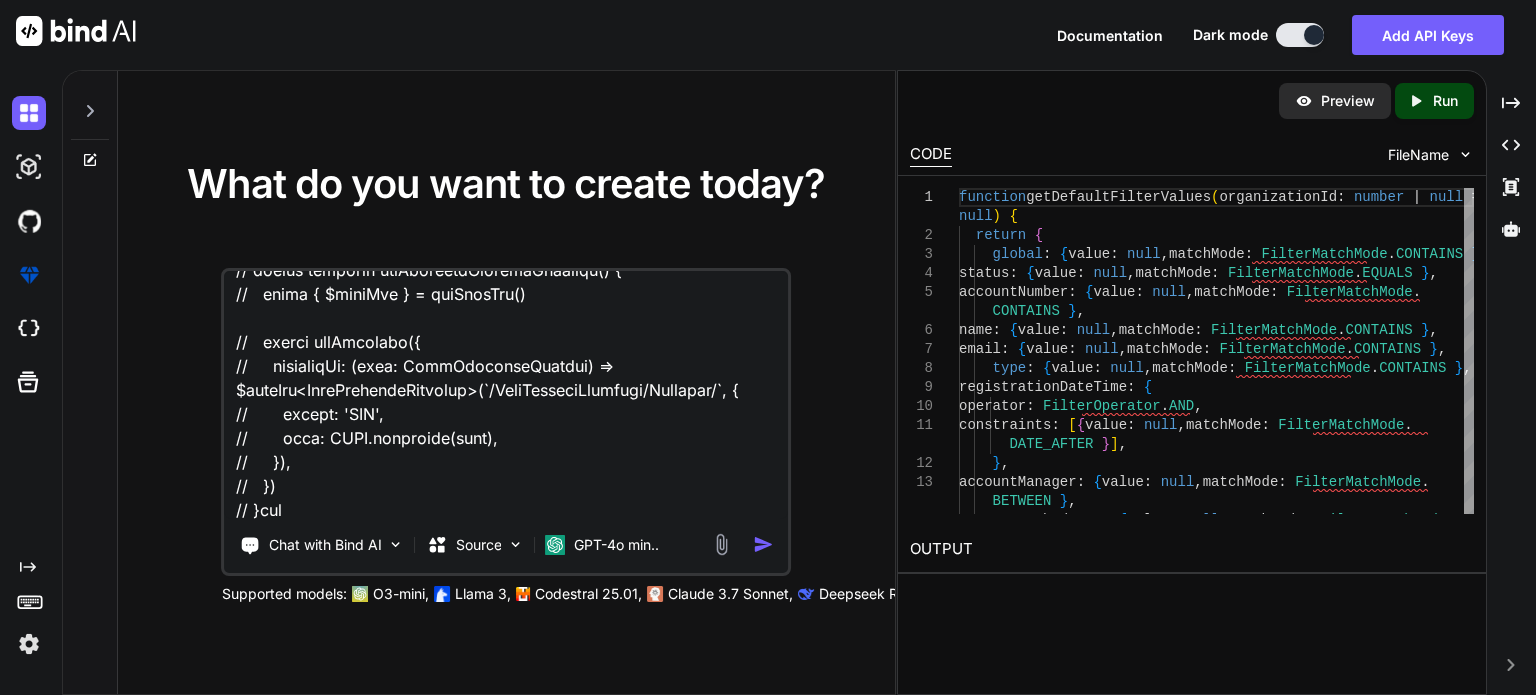 paste on "C:\nova\Osiris.Nova.Internal.UI\shared\types\nova-partner-requests.ts" 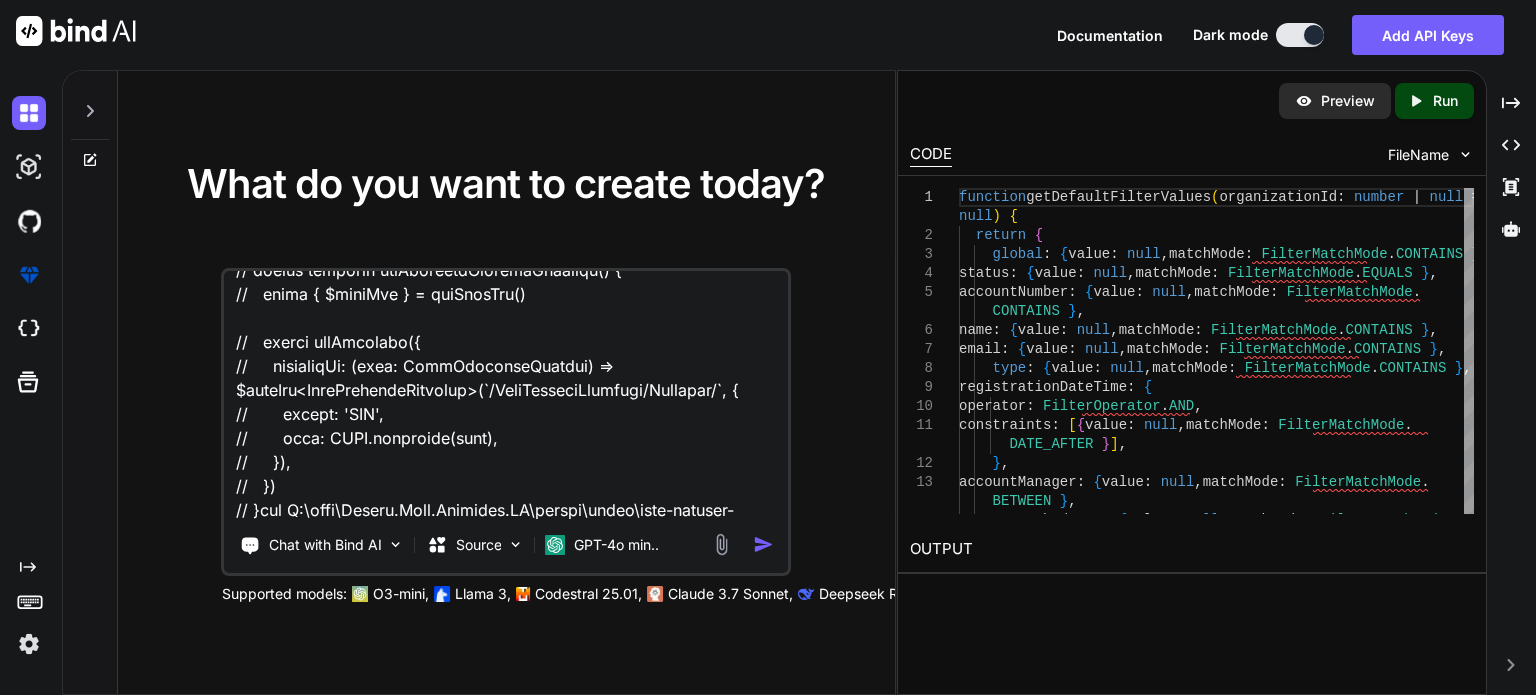 scroll, scrollTop: 10489, scrollLeft: 0, axis: vertical 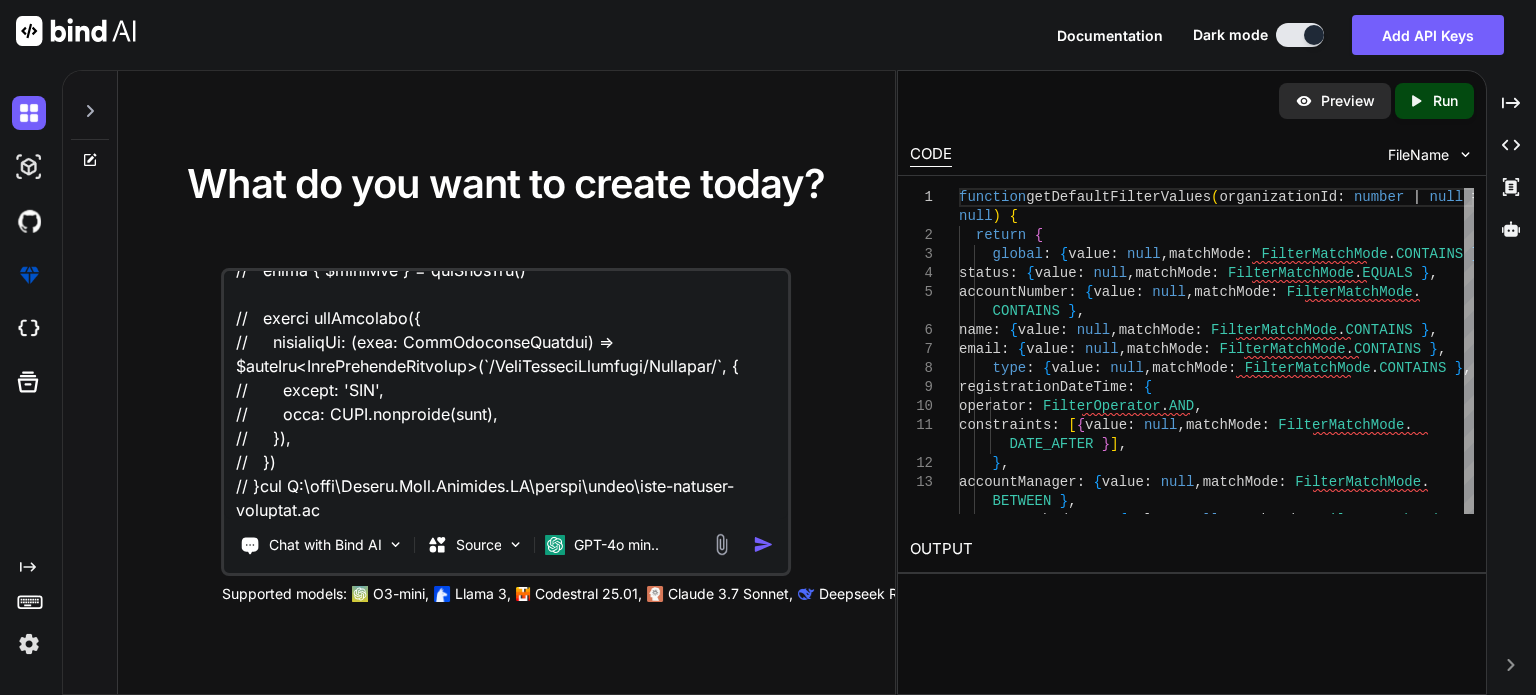 paste on "import type { RequestType, ResponseType } from '~/schemas'
export type PaginatedNovaPartnerRequests = ResponseType<'/api/v1/NovaPartnerRequest'>
export type NovaPartnerRequests = ResponseType<'/api/v1/NovaPartnerRequest'>
export type NovaPartnerRequest = ResponseType<'/api/v1/NovaPartnerRequest/{accountGuid}'>
export type NovaPartnerRequestCreate = RequestType<'/api/v1/NovaPartnerRequest', 'post', 'application/json; x-version=1'>
export type NovaPartnerRequestUpdate = RequestType<'/api/v1/NovaPartnerRequest/{accountGuid}/Individual', 'put', 'application/json; x-version=1'>
export type NovaPartnerRequestBusiness = ResponseType<'/api/v1/NovaPartnerRequest/{accountGuid}/Business'>
export type NovaPartnerRequestIndividualHistory = ResponseType<'/api/v1/NovaPartnerRequest/Individual/History/{accountGuid}/{skip}/{take}'>
export enum PartnerStatus {
Unassigned = 1,
Assigned = 2,
Commented = 3,
Aproved = 4,
Rejected = 5,
Replied = 6,
}
// export interface PartnerRequest {
//   id: string
//   details:..." 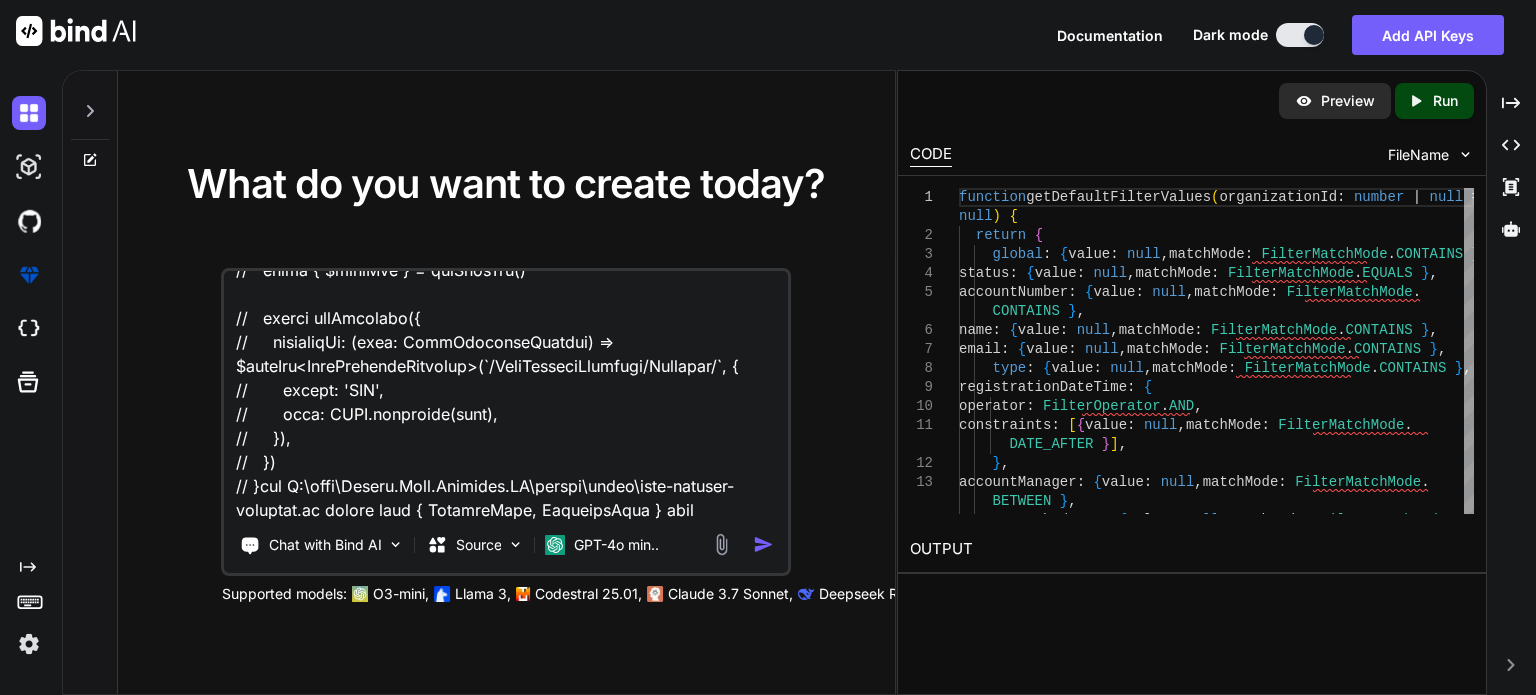 scroll, scrollTop: 11929, scrollLeft: 0, axis: vertical 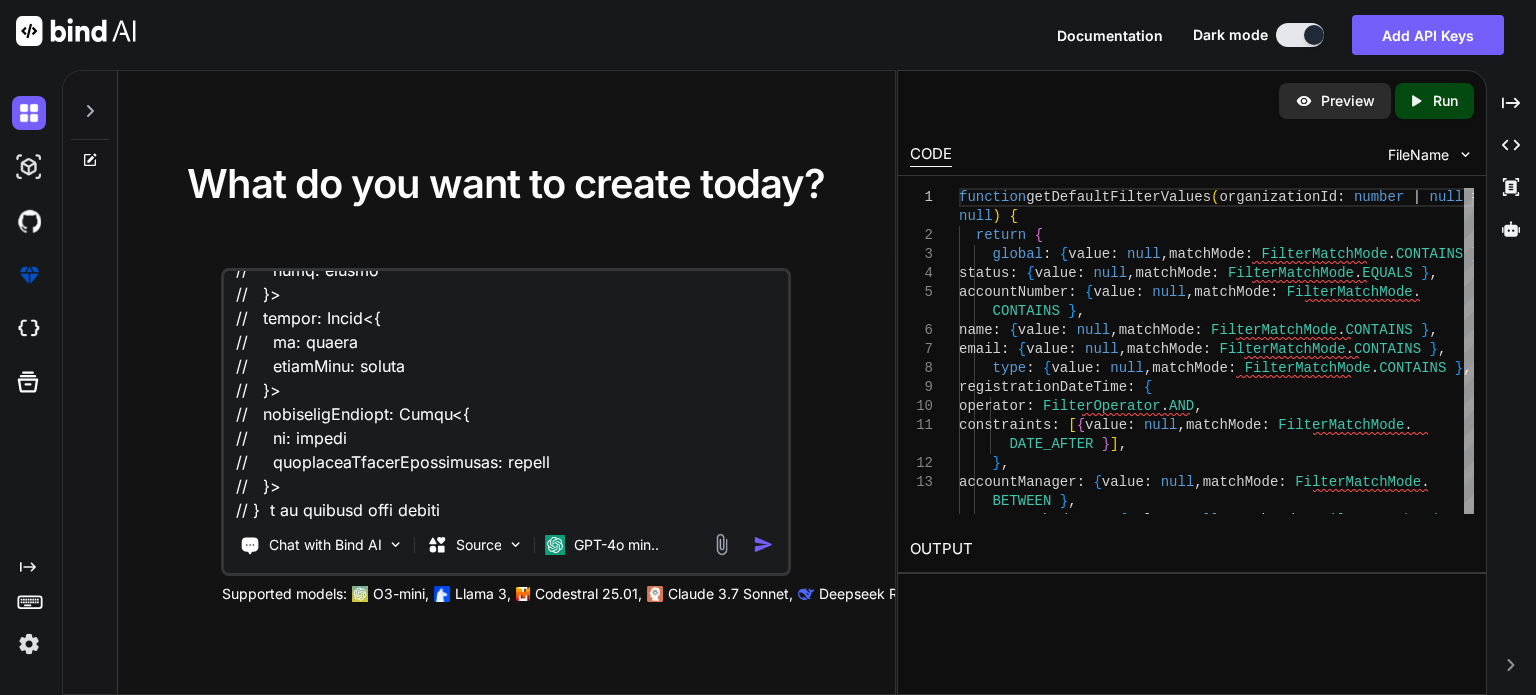 paste on "[vue-tsc] Property 'assignedUserId' does not exist on type '{ global: { value: null; matchMode: string; }; status: { value: null; matchMode: string; }; accountNumber: { value: null; matchMode: string; }; name: { value: null; matchMode: string; }; email: { value: null; matchMode: string; }; ... 6 more ...; organization: { ...; }; }'.
/nova/Osiris.Nova.Internal.UI/pages/partners-requests/search/index.vue:143:59
141 |
142 | const assignedUserIdFilter = refDebounced(
143 |   computed(() =>
144 |     transformDatatableFilterToValue<number>(filters.value.assignedUserId),
|                                                           ^^^^^^^^^^^^^^
145 |   ),
146 |   defaultDebounceTimeMS,
147 | )
[vue-tsc] Cannot find name 'useGetPartnerRequests'.
/nova/Osiris.Nova.Internal.UI/pages/partners-requests/search/index.vue:199:55
197 |
198 | }
199 | const { data: partners, fetchNextPage, isFetching } = useGetPartnerRequests({
|                                                ..." 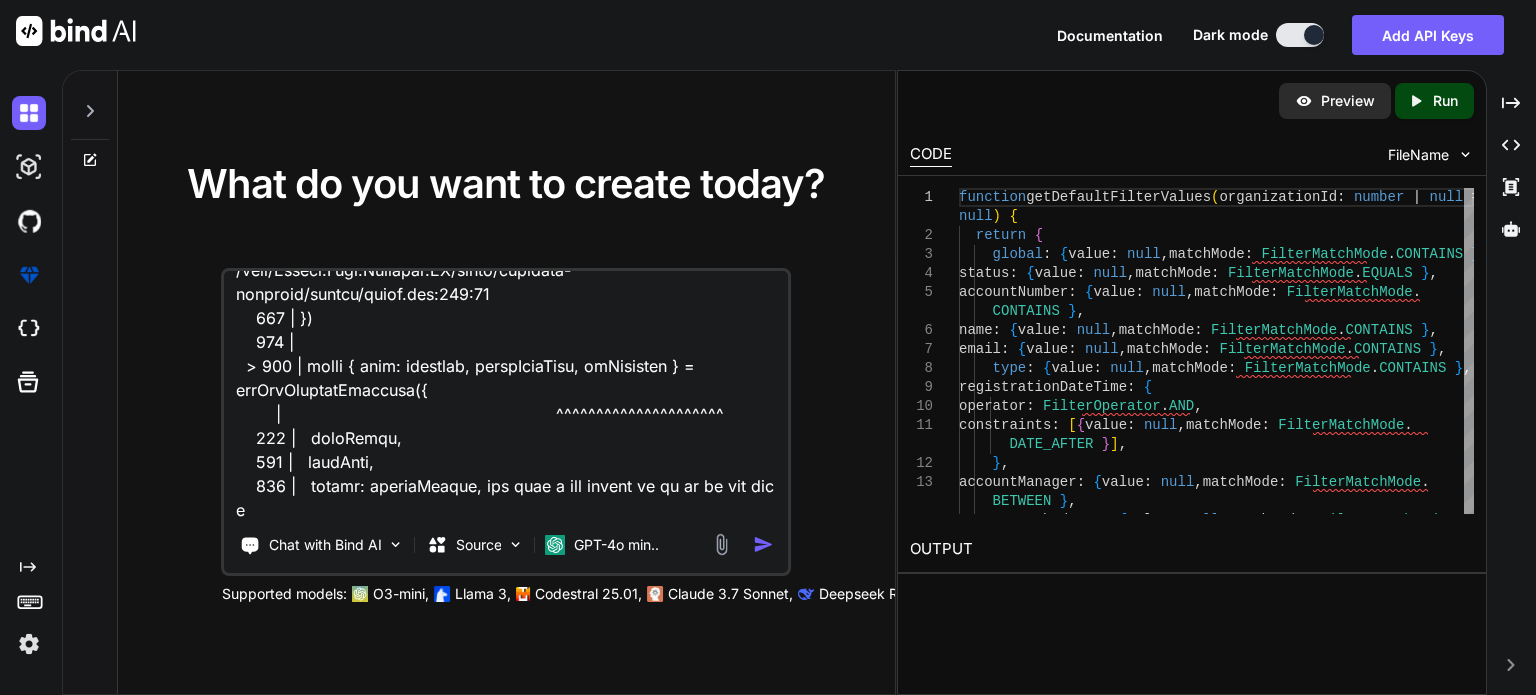 scroll, scrollTop: 12577, scrollLeft: 0, axis: vertical 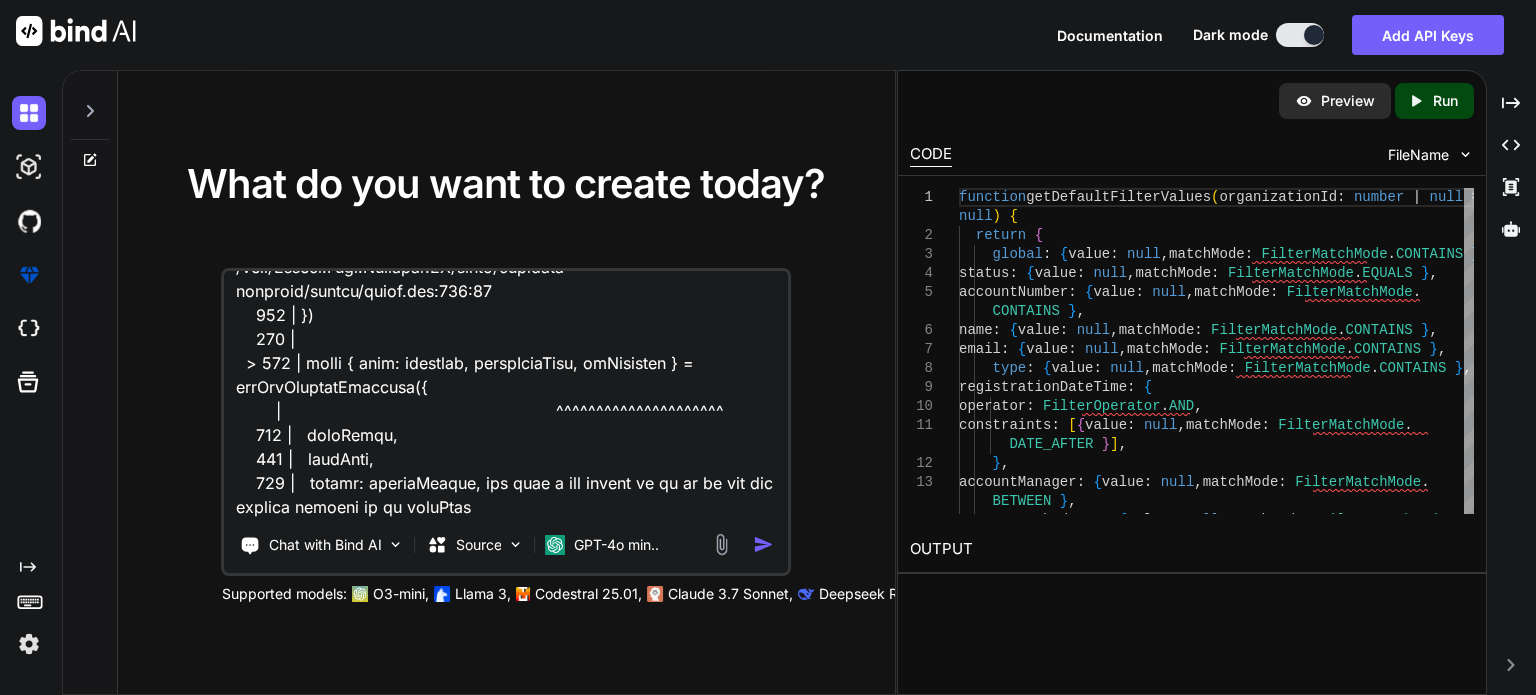 type on "Given C:\nova\Osiris.Nova.Internal.UI\pages\partners-requests\search\index.vue
<script lang="ts" setup>
import type { ColumnProps } from '#shared/types/base'
import type { NovaPartnersListItem, PartnerStatus } from '#shared/types/nova-partners'
import type { DataTablePageEvent } from 'primevue'
import type { DataTableOperatorFilterMetaData, DataTableRowSelectEvent } from 'primevue/datatable'
import { RoleNames } from '#shared/enum'
import { FilterMatchMode, FilterOperator } from '@primevue/core'
import { refDebounced } from '@vueuse/core'
import CustomTag from '~/components/ui/CustomTag.vue'
import { useGetOrganizations } from '~/composables/queries/nova-organizations'
import { useGetUsers } from '~/composables/queries/nova-user'
import { defaultDebounceTimeMS } from '~/lib/constants'
import { transformDatatableFilterToValue } from '~/utils/datatable-filter.utils'
import { RecentLinkType } from '~/lib/abstractions/enums'
import { PARTNER_REQUESTS_SEARCH } from '~/lib/constants/routes'
const props = defi..." 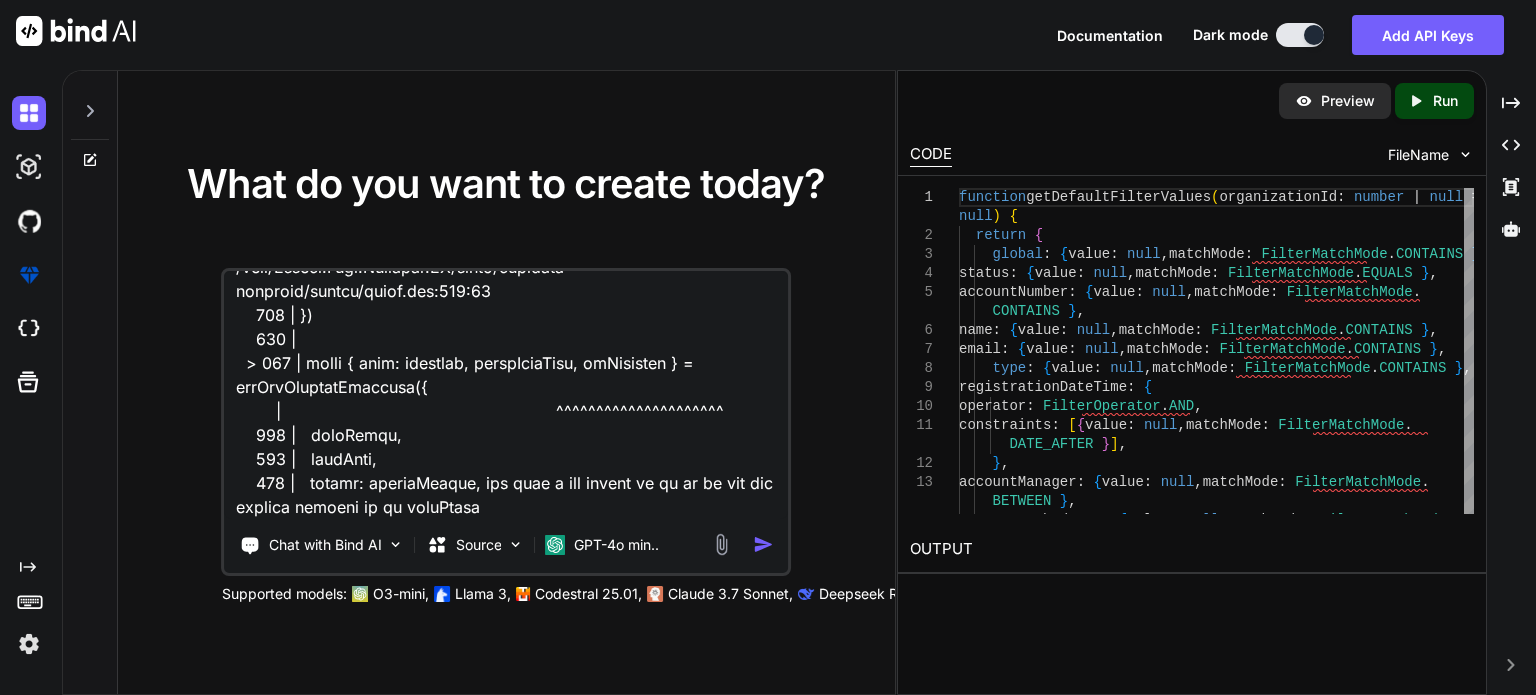 click at bounding box center [506, 395] 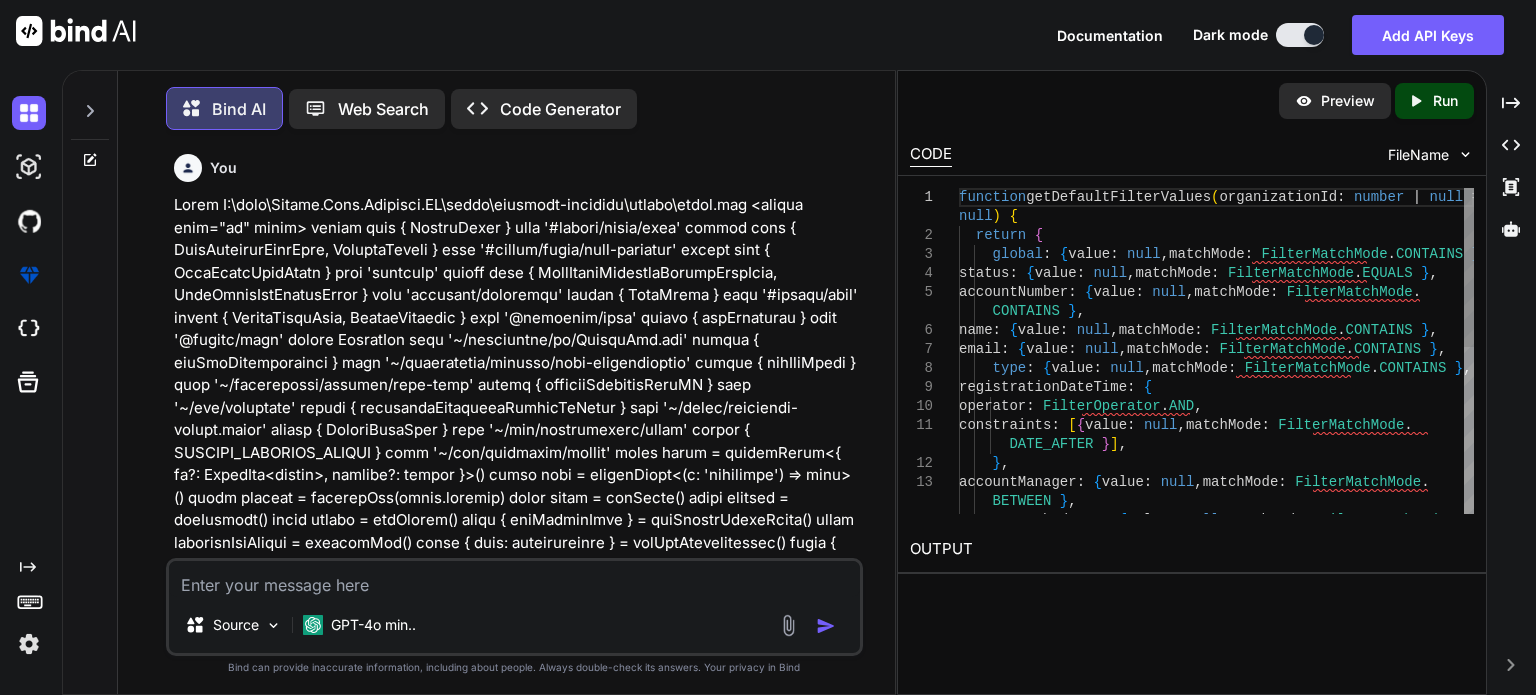 scroll, scrollTop: 8, scrollLeft: 0, axis: vertical 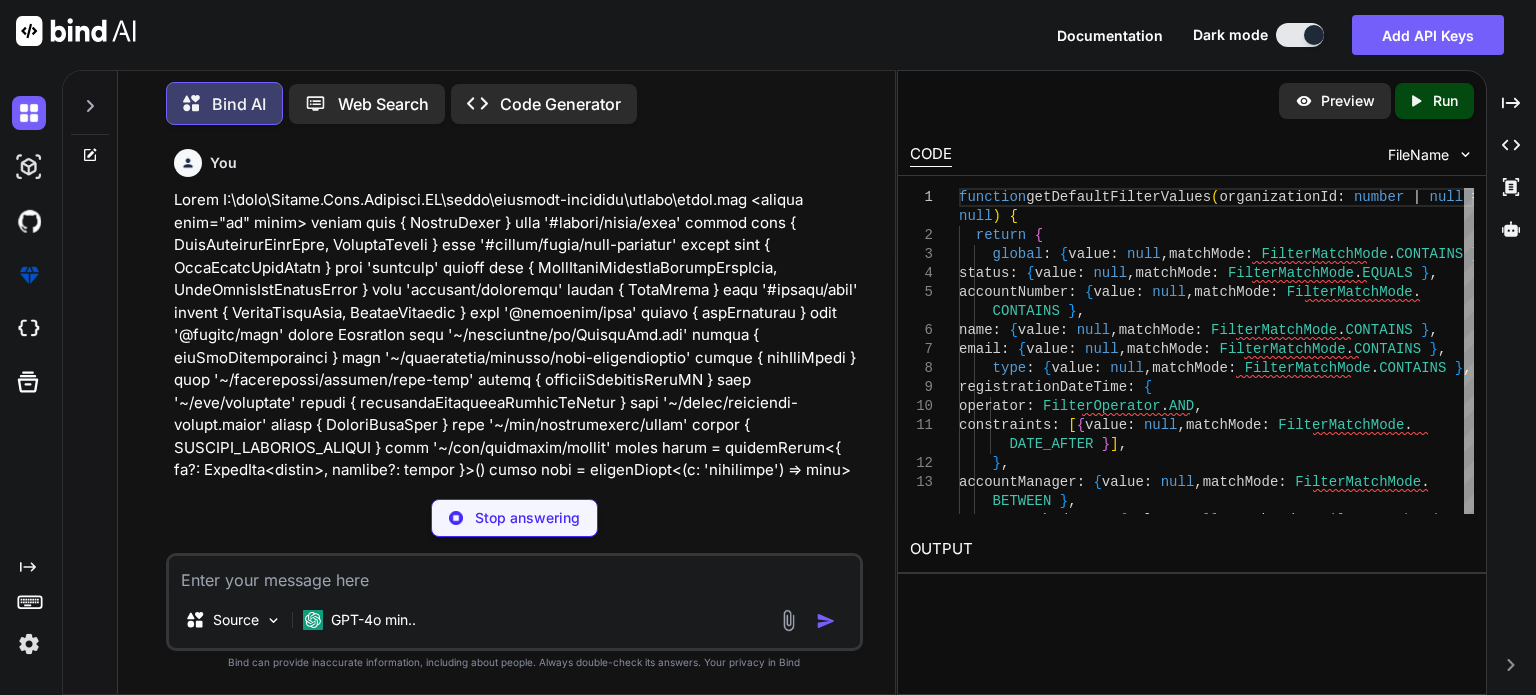 click at bounding box center (516, 2158) 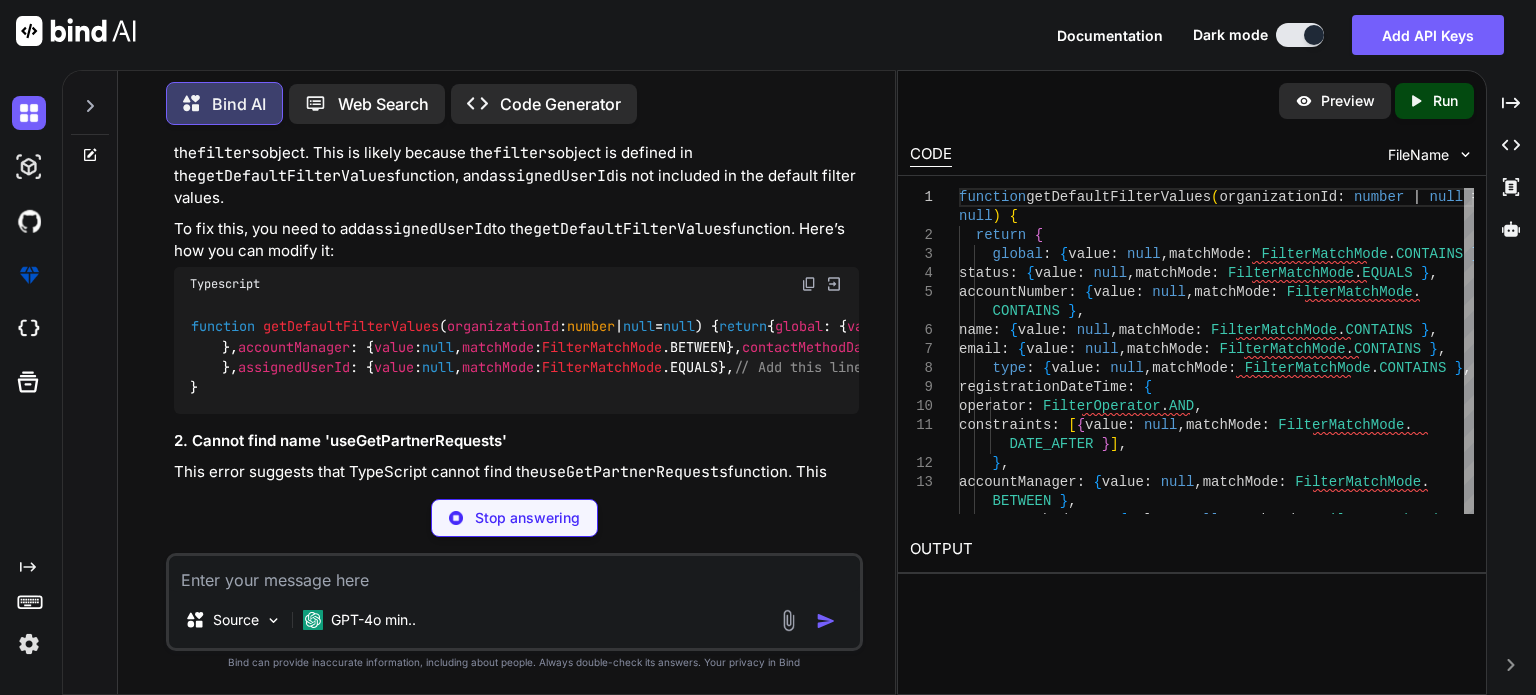 scroll, scrollTop: 4096, scrollLeft: 0, axis: vertical 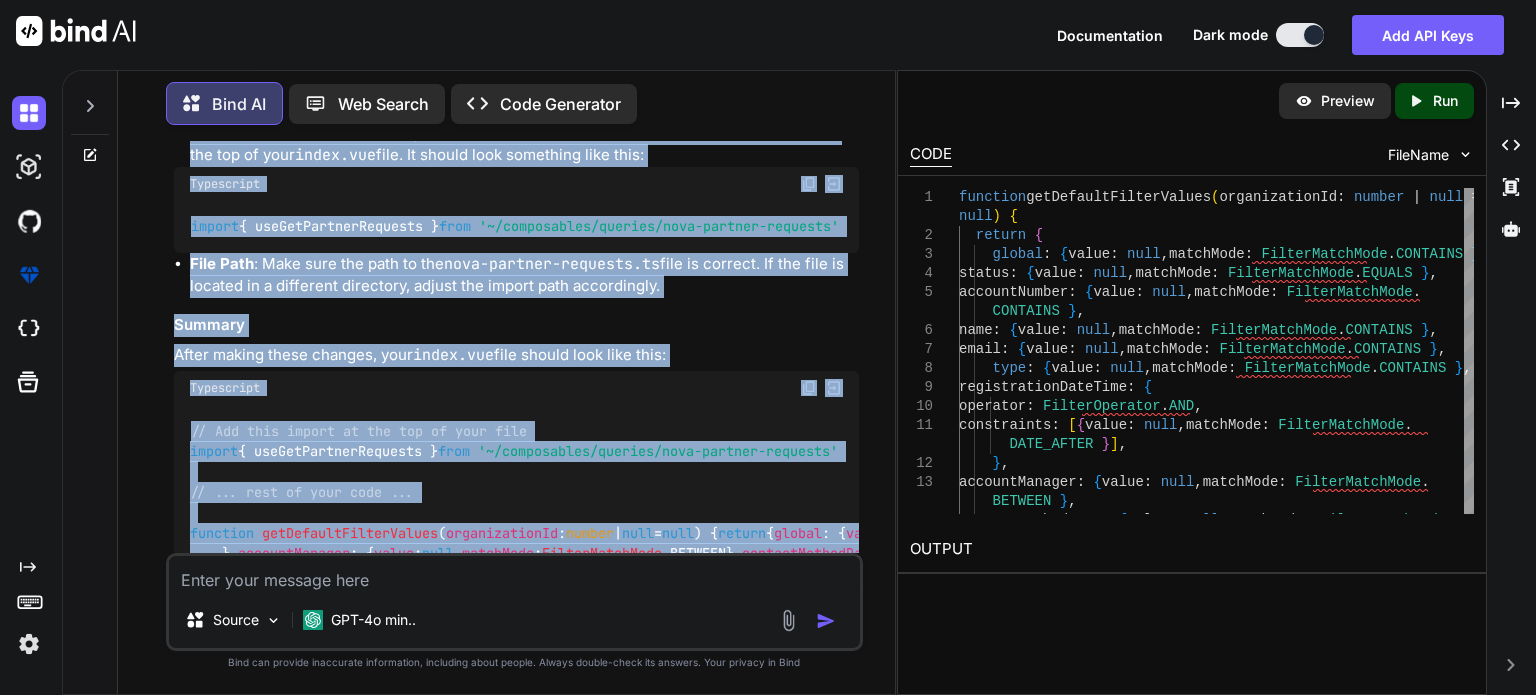 drag, startPoint x: 191, startPoint y: 355, endPoint x: 290, endPoint y: 350, distance: 99.12618 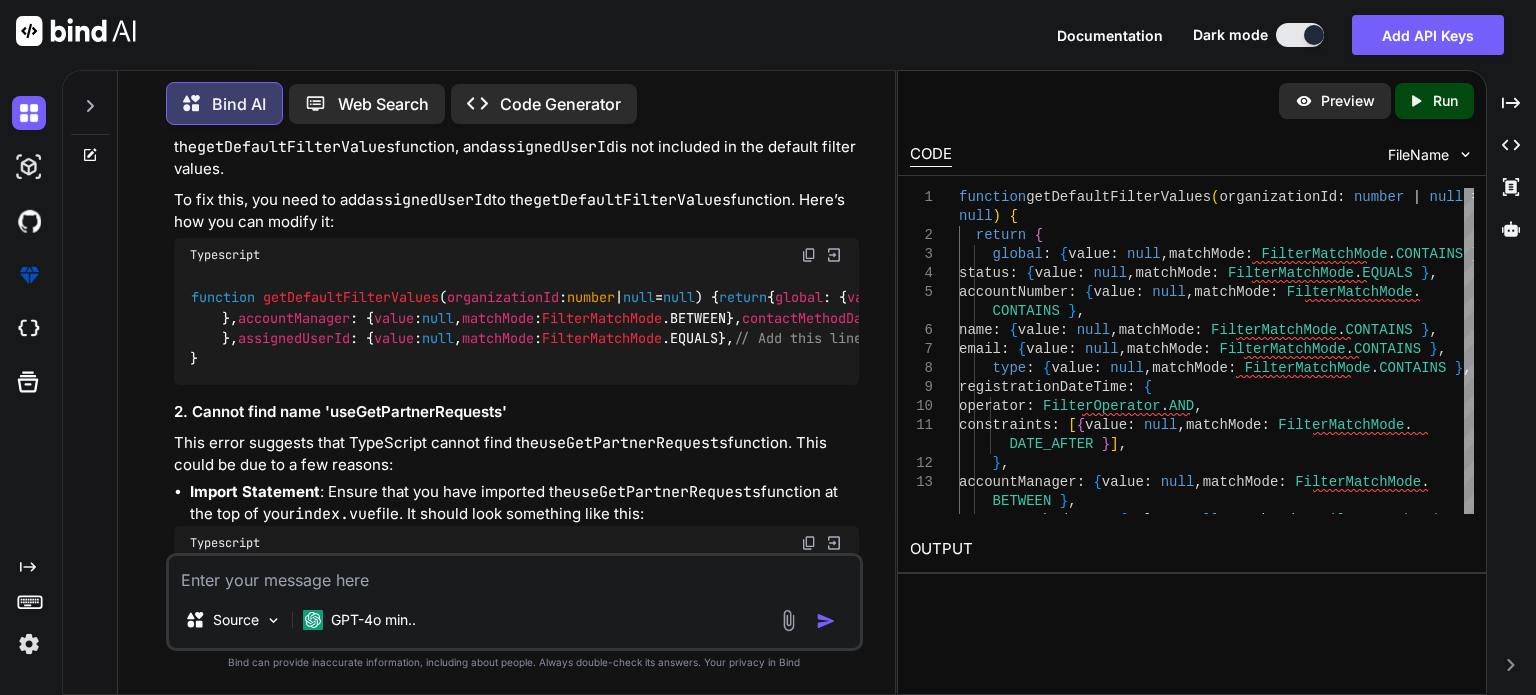 scroll, scrollTop: 4200, scrollLeft: 0, axis: vertical 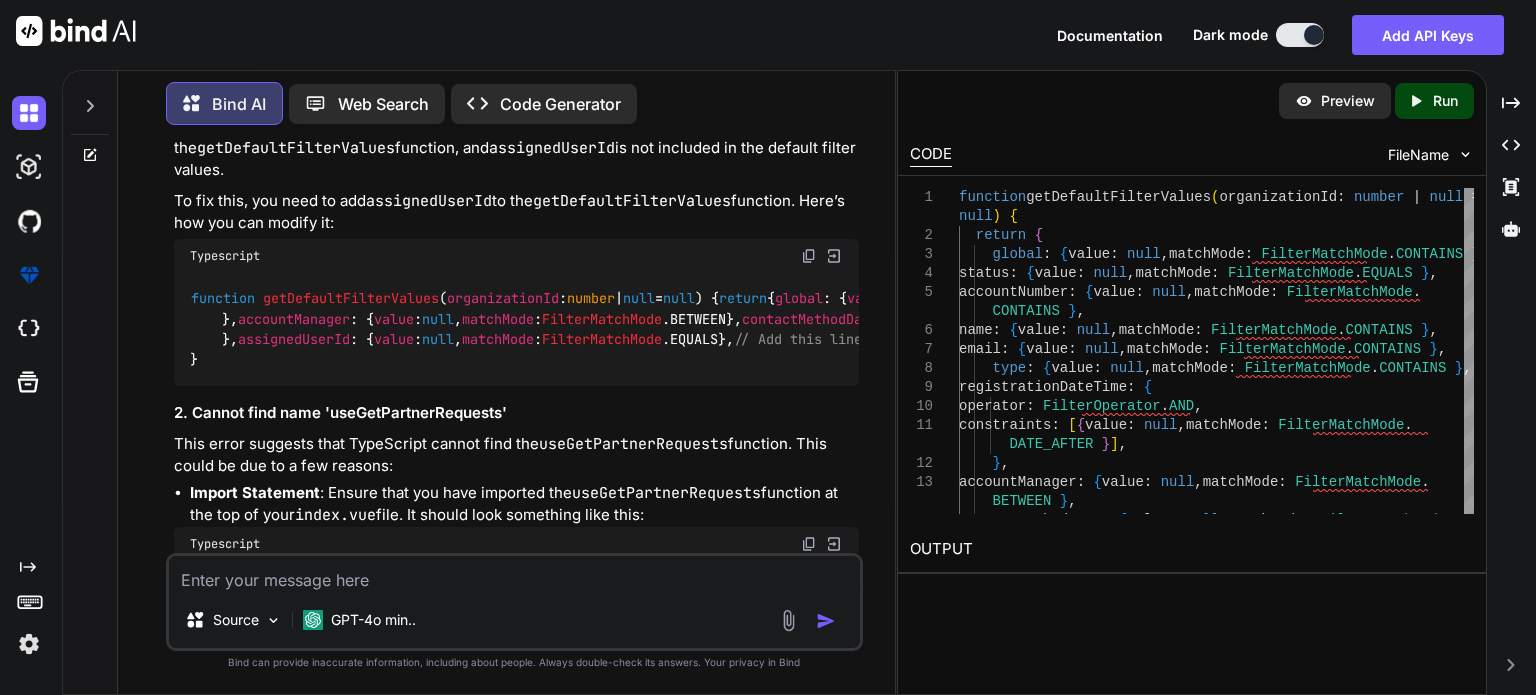 click on "getDefaultFilterValues" at bounding box center (351, 299) 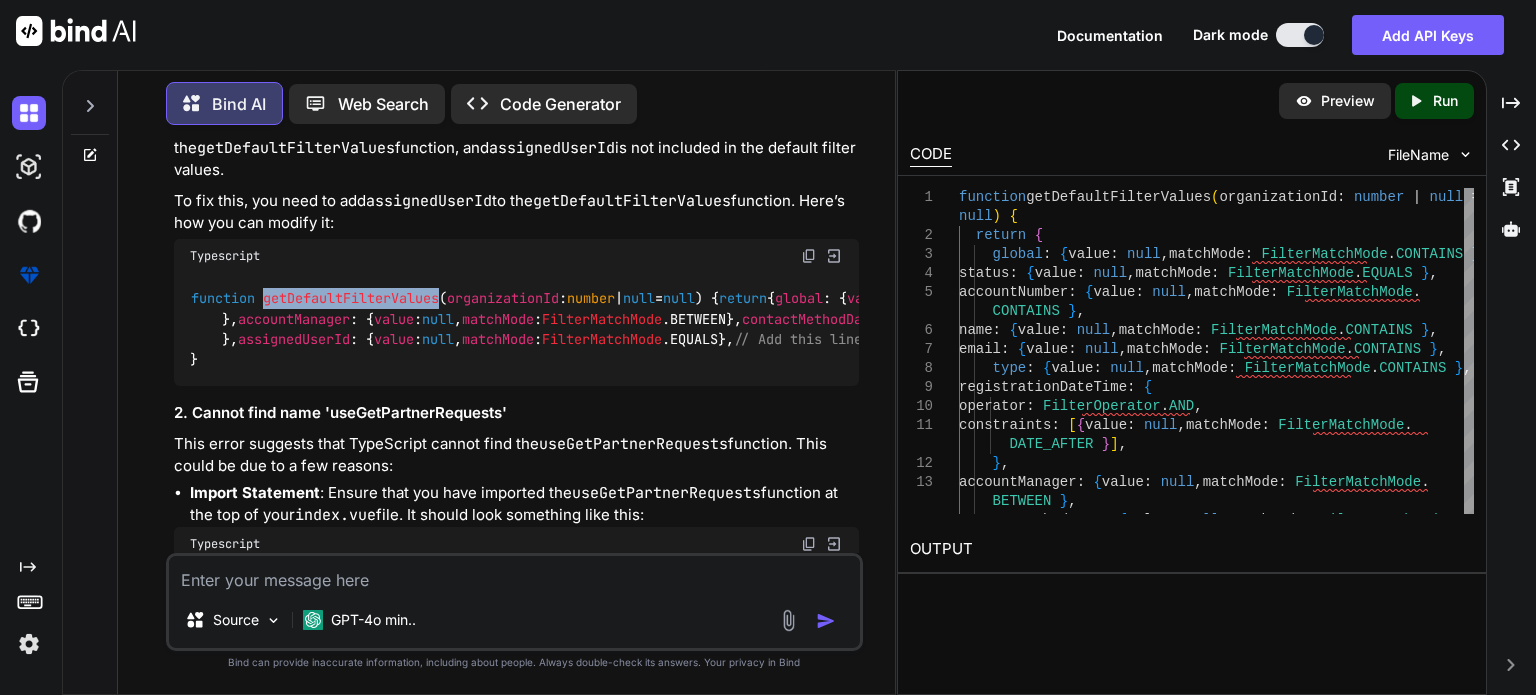 click on "getDefaultFilterValues" at bounding box center (351, 299) 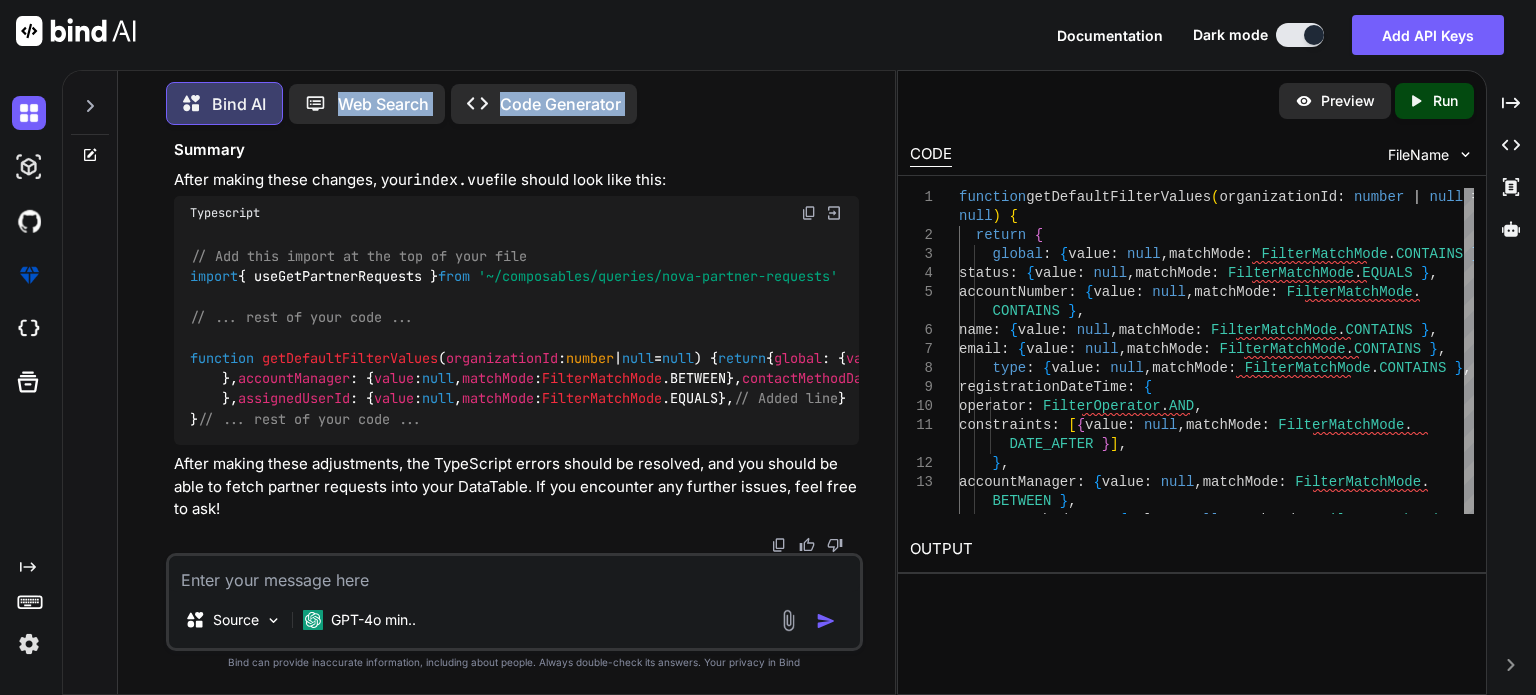 scroll, scrollTop: 5201, scrollLeft: 0, axis: vertical 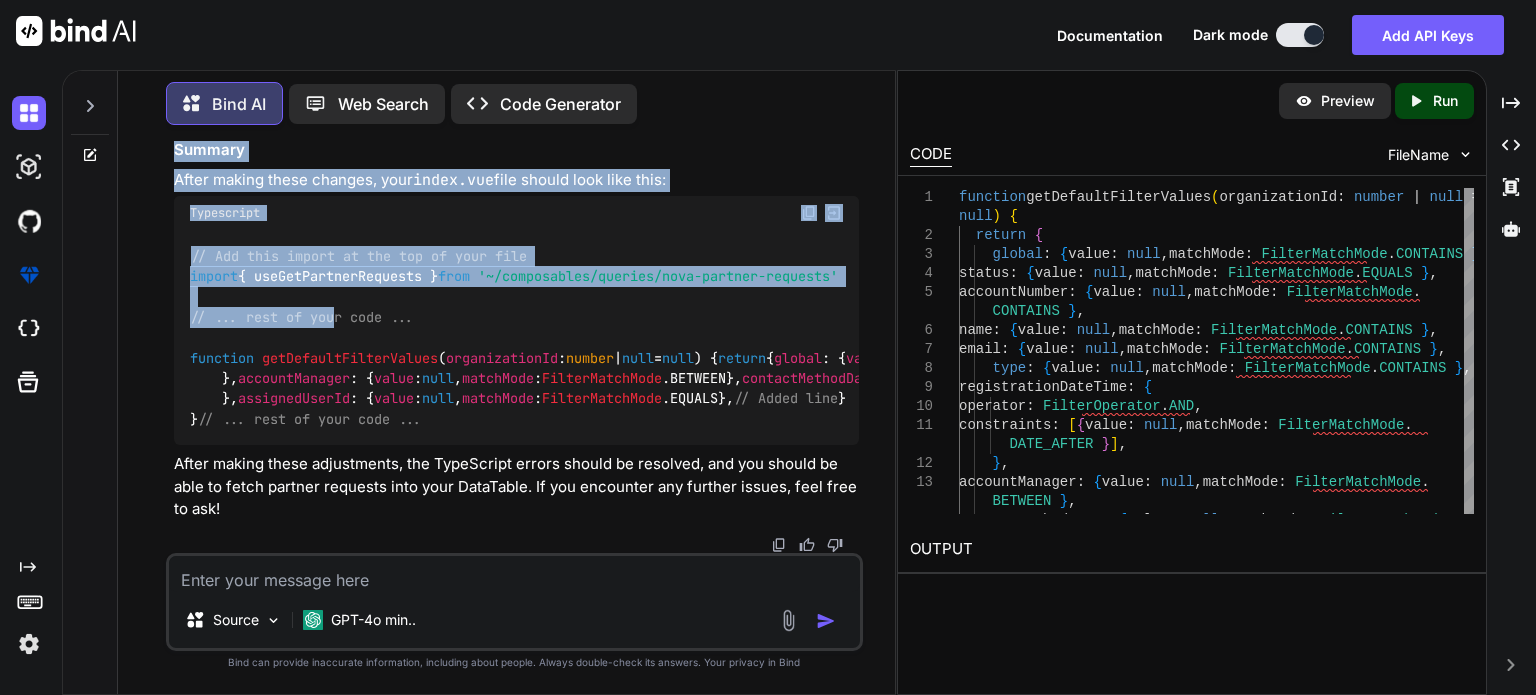 drag, startPoint x: 194, startPoint y: 252, endPoint x: 333, endPoint y: 197, distance: 149.48578 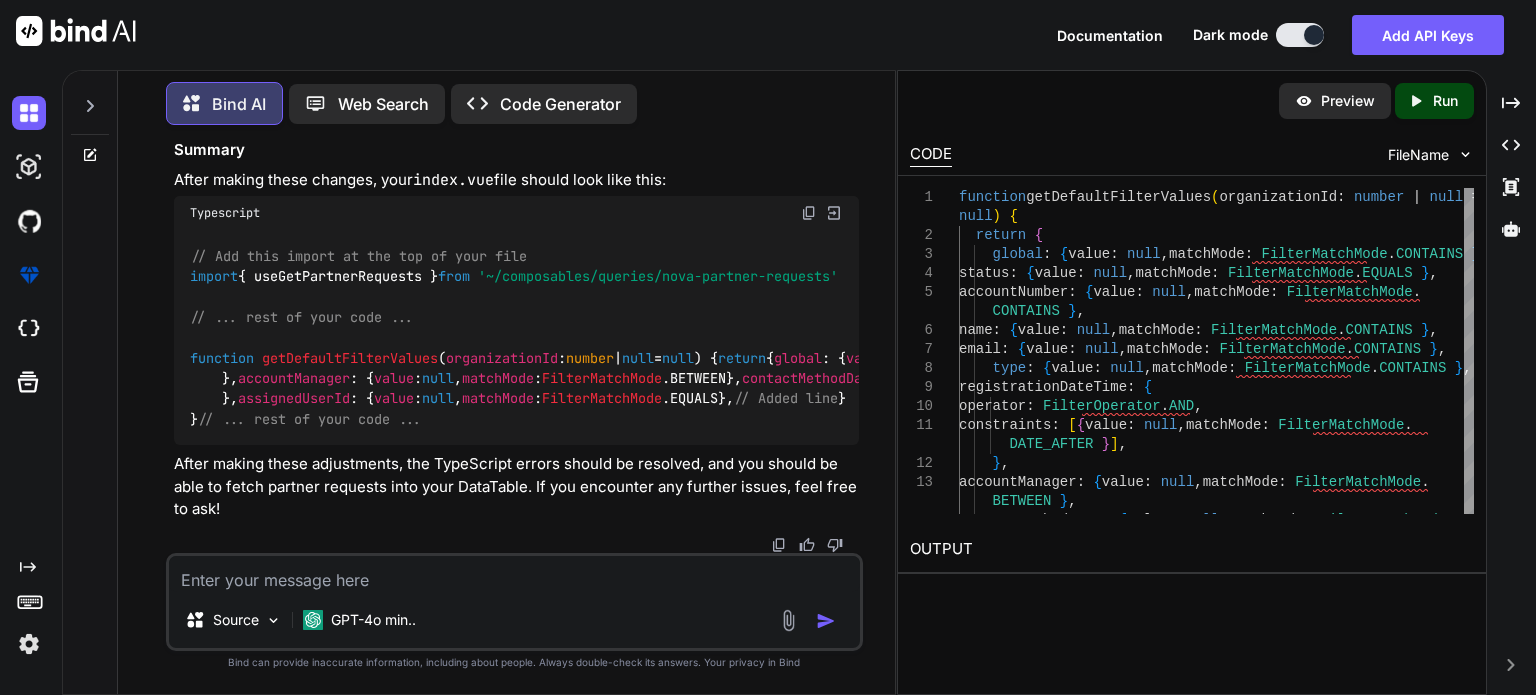 click on "CONTAINS" at bounding box center [1174, 358] 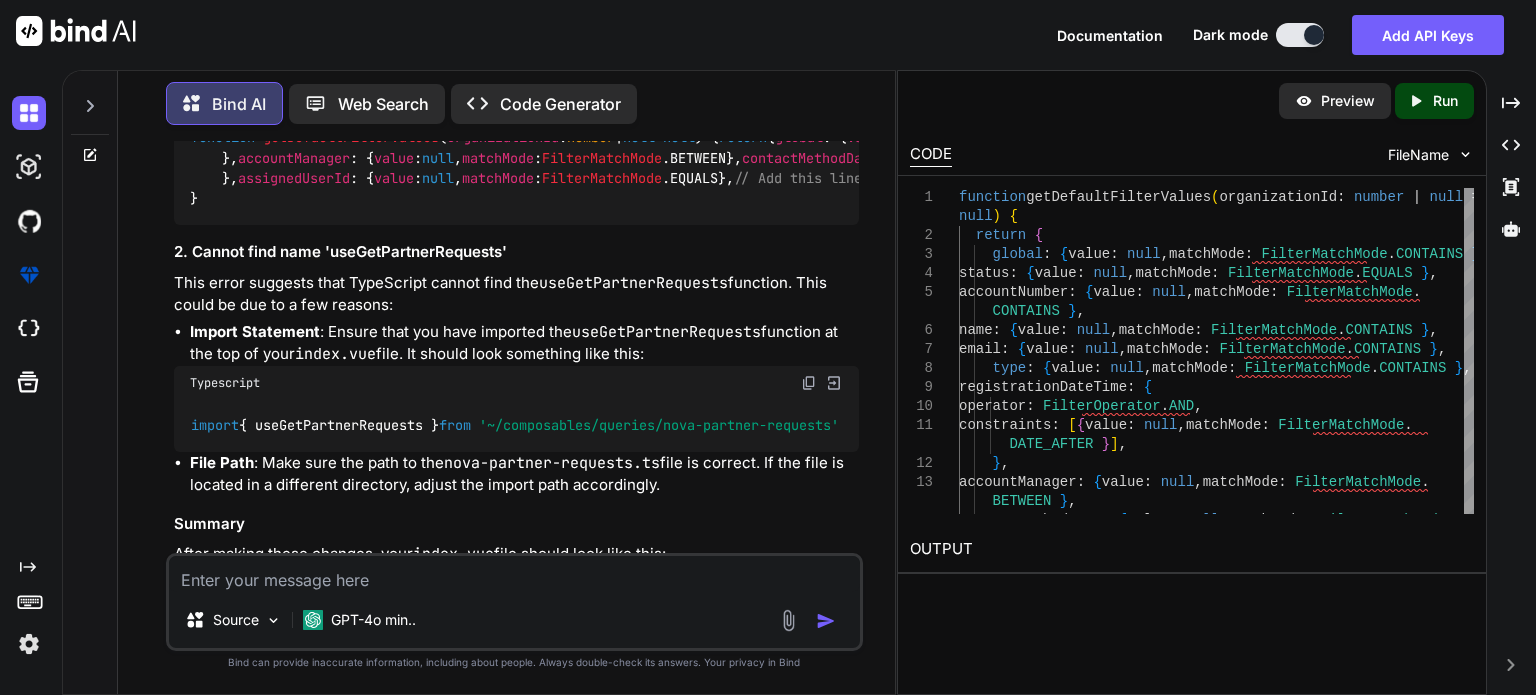 scroll, scrollTop: 4241, scrollLeft: 0, axis: vertical 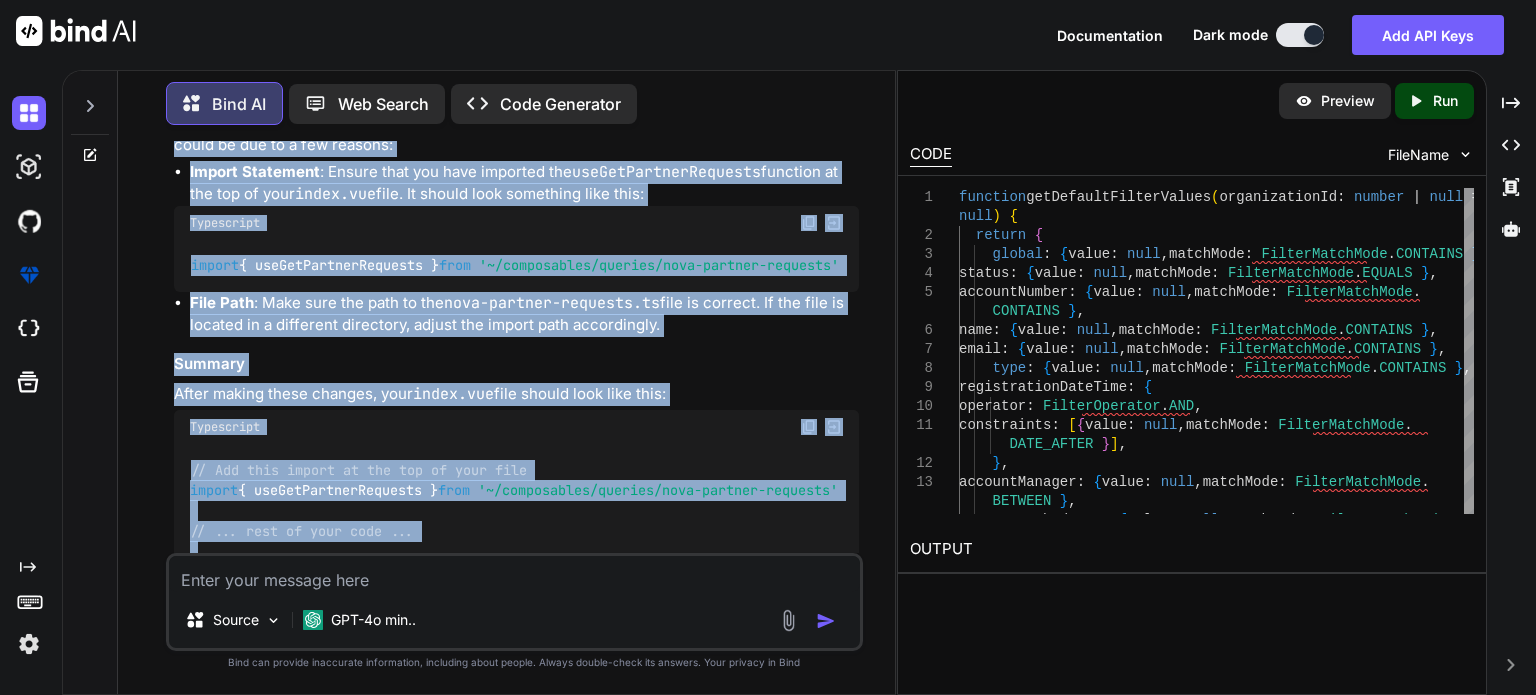 drag, startPoint x: 192, startPoint y: 212, endPoint x: 248, endPoint y: 387, distance: 183.74167 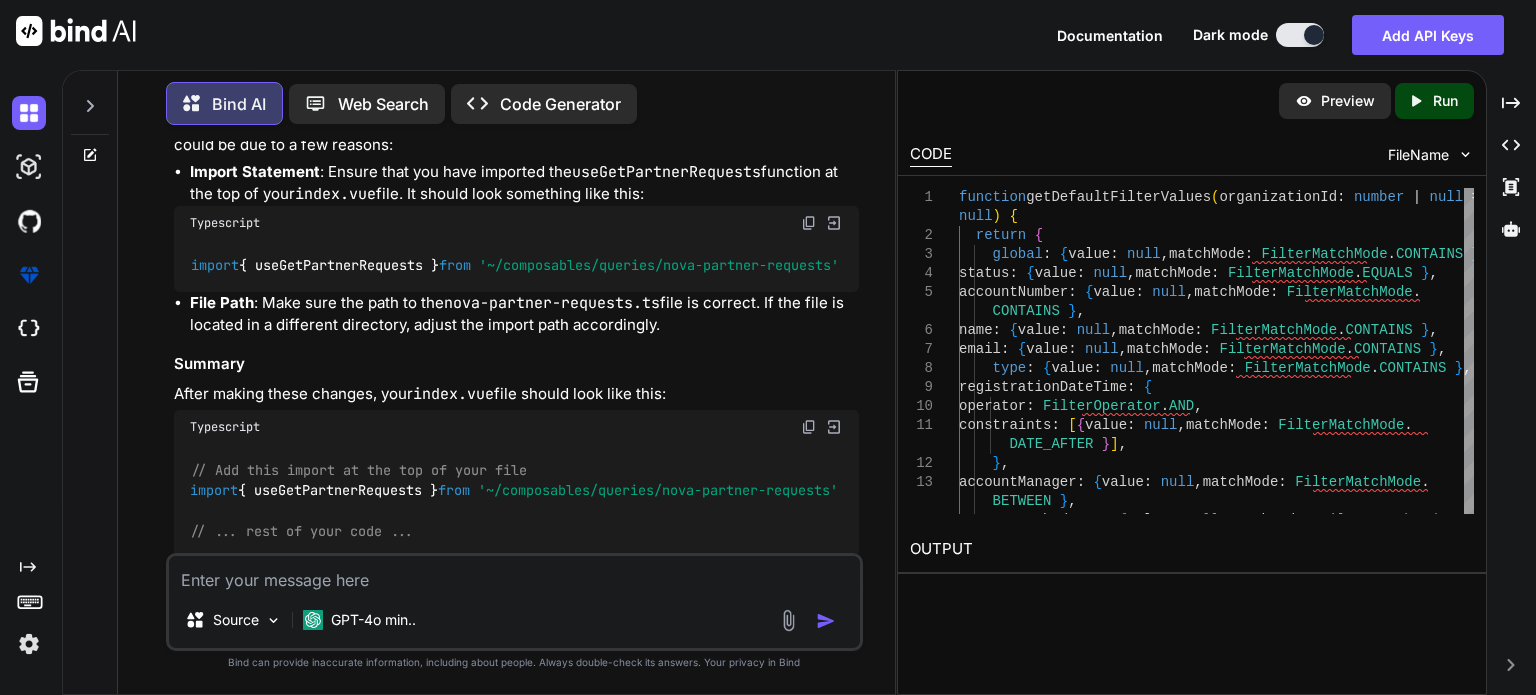 click on "It looks like you're encountering a couple of TypeScript errors in your Vue component related to the filters object and the useGetPartnerRequests function. Let's address each of these issues one by one.
1. Property 'assignedUserId' does not exist on type 'filters'
The error message indicates that TypeScript cannot find the assignedUserId property on the filters object. This is likely because the filters object is defined in the getDefaultFilterValues function, and assignedUserId is not included in the default filter values.
To fix this, you need to add assignedUserId to the getDefaultFilterValues function. Here’s how you can modify it:
Typescript function getDefaultFilterValues ( organizationId : number | null = null ) {
return {
global : { value : null , matchMode : FilterMatchMode.CONTAINS },
status : { value : null , matchMode : FilterMatchMode.EQUALS },
accountNumber : { value : null , matchMode : FilterMatchMode.CONTAINS },
." at bounding box center (516, 196) 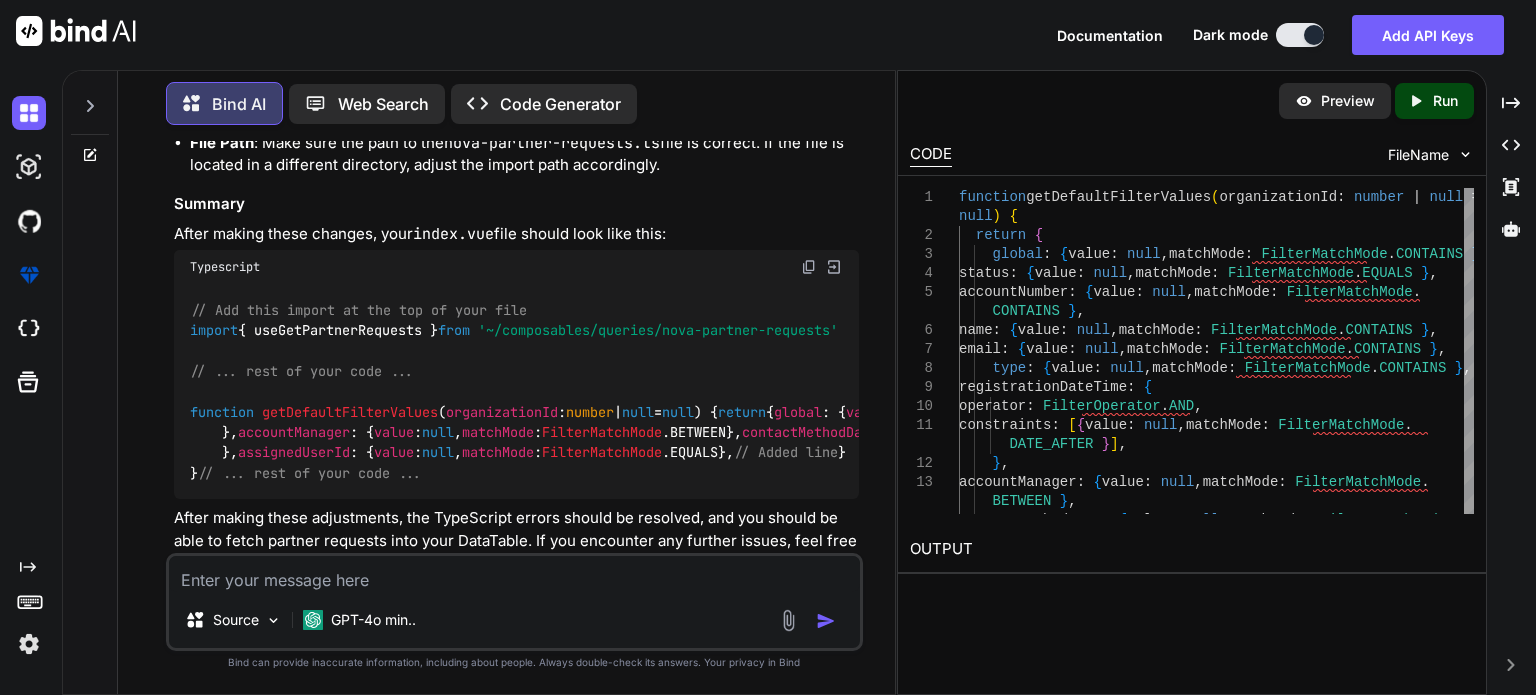 scroll, scrollTop: 4721, scrollLeft: 0, axis: vertical 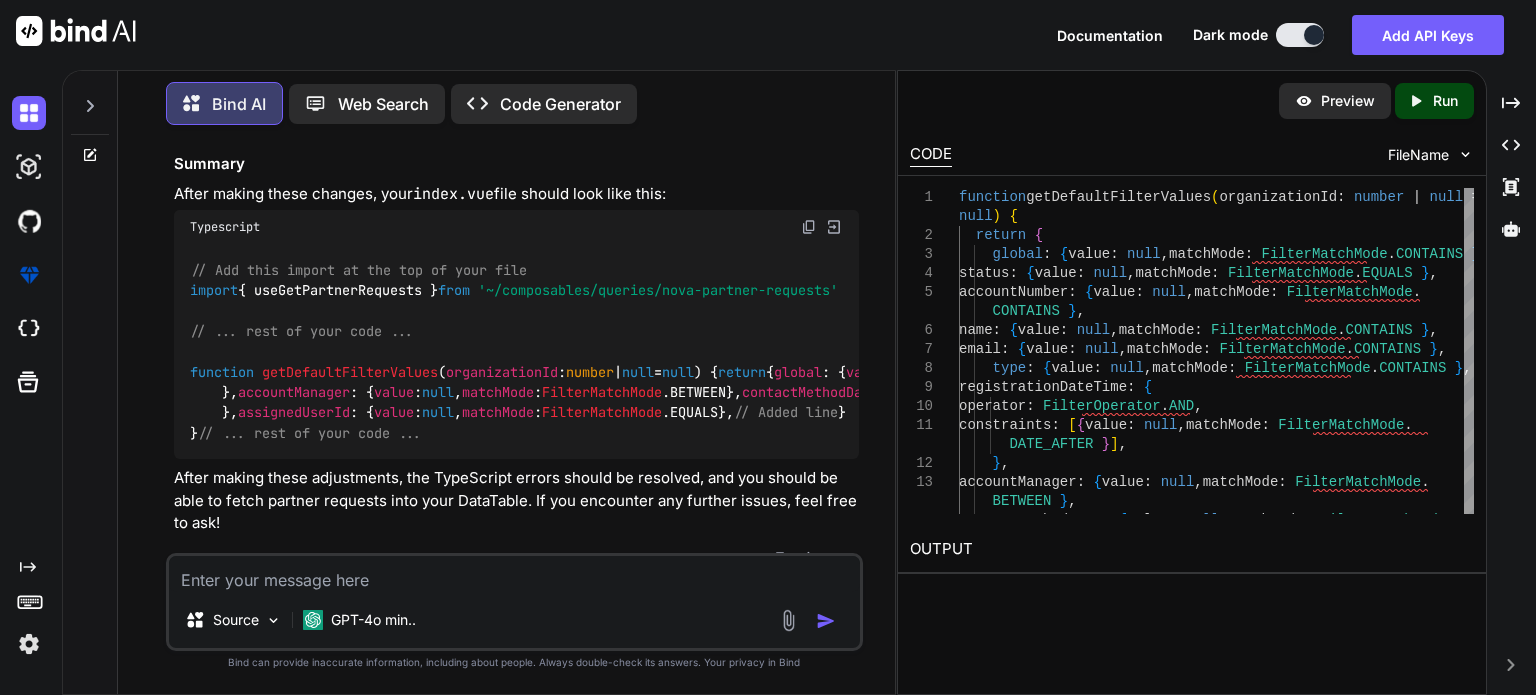 drag, startPoint x: 191, startPoint y: 411, endPoint x: 175, endPoint y: 425, distance: 21.260292 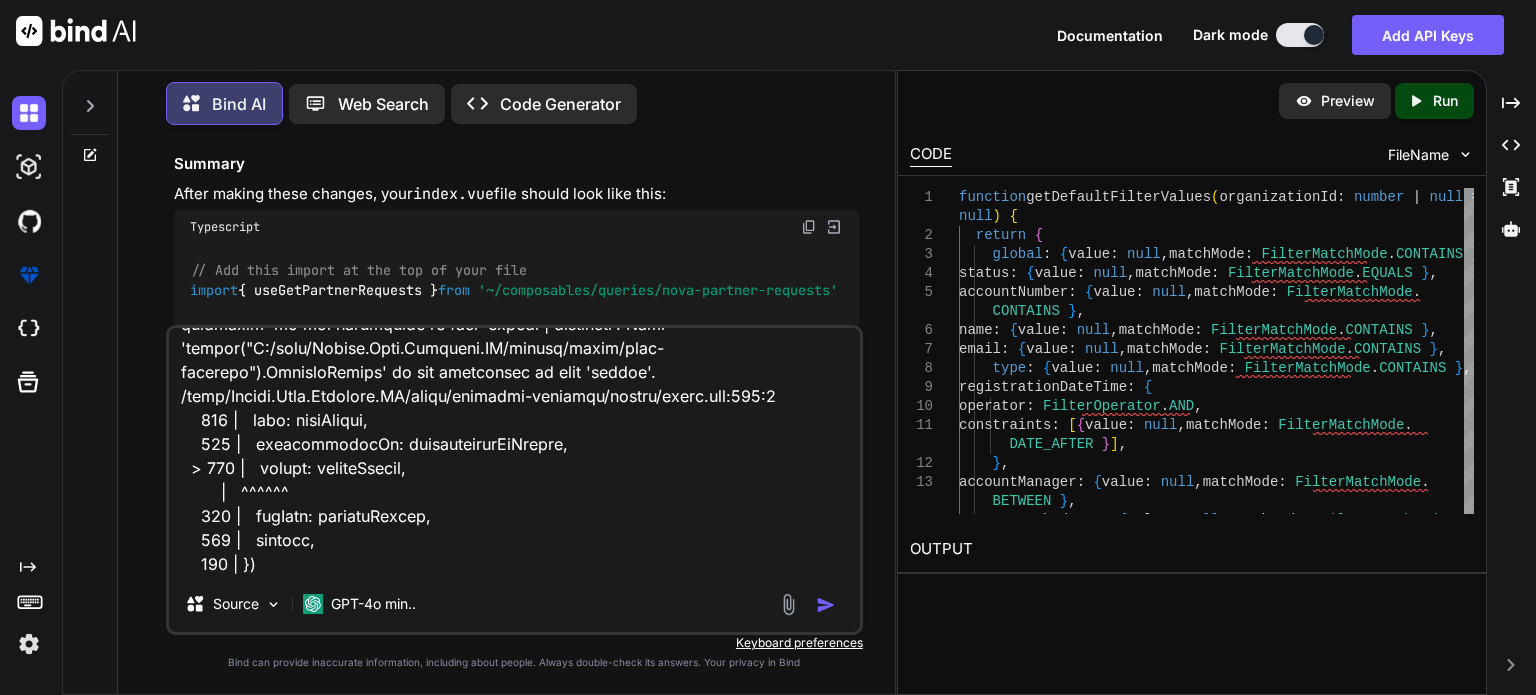 scroll, scrollTop: 0, scrollLeft: 0, axis: both 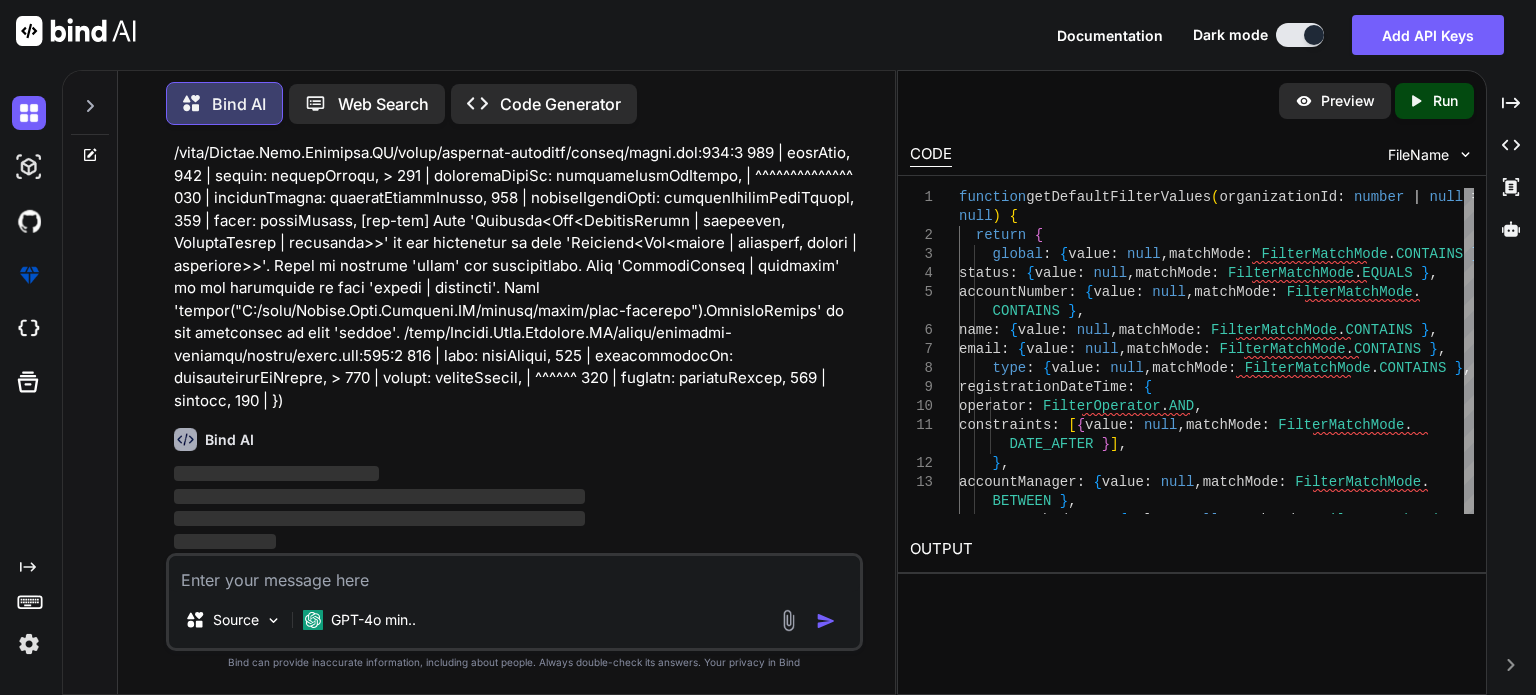click at bounding box center (516, 221) 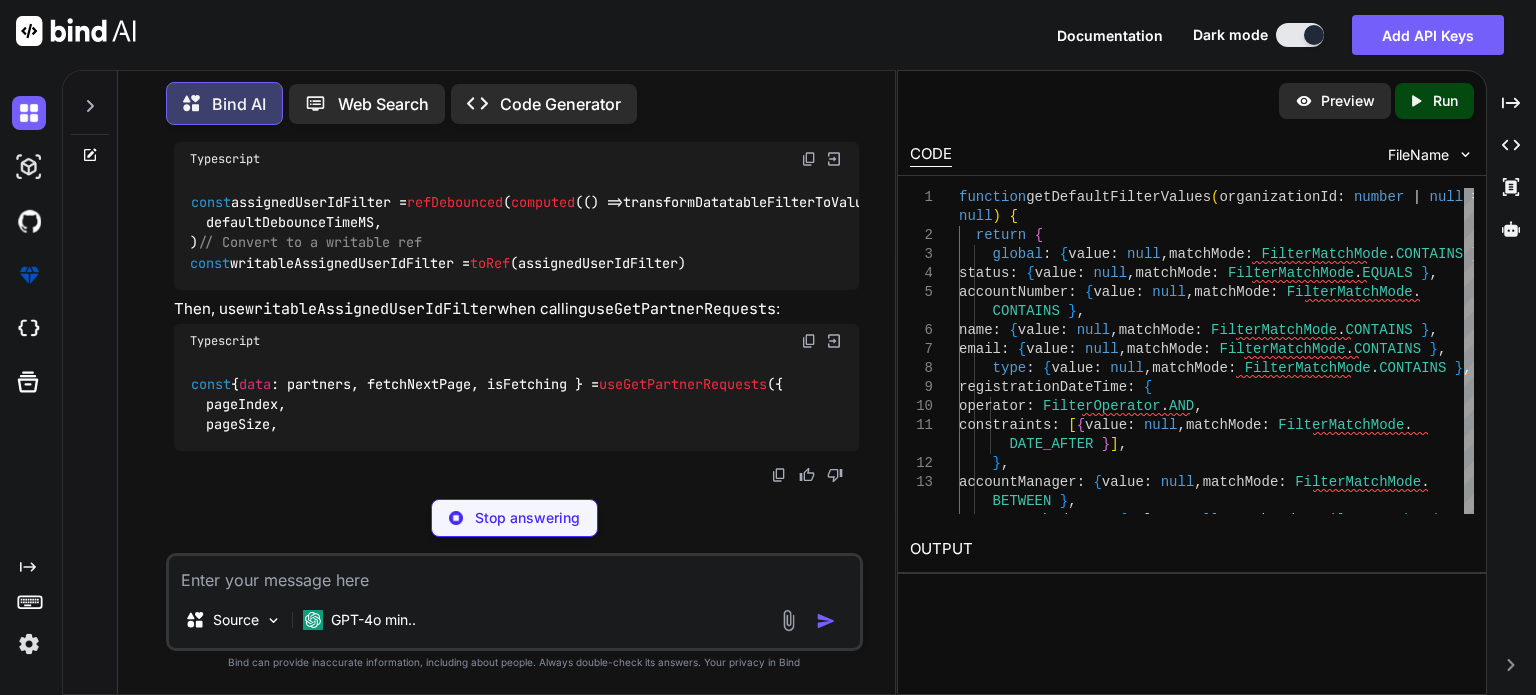 scroll, scrollTop: 6653, scrollLeft: 0, axis: vertical 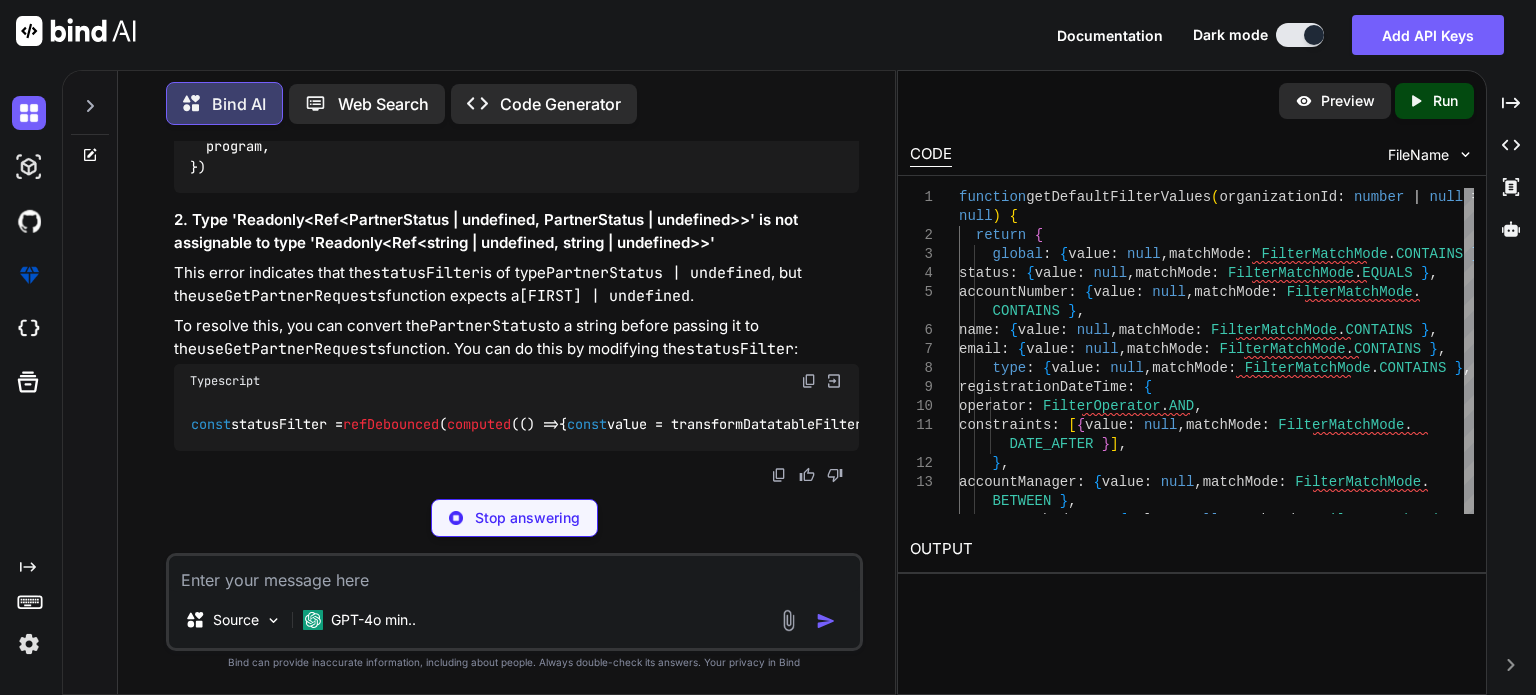 click on "const  assignedUserIdFilter =  refDebounced (
computed ( () =>  transformDatatableFilterToValue< number >(filters. value . assignedUserId )),
defaultDebounceTimeMS,
)
// Convert to a writable ref
const  writableAssignedUserIdFilter =  toRef (assignedUserIdFilter)" at bounding box center [690, -86] 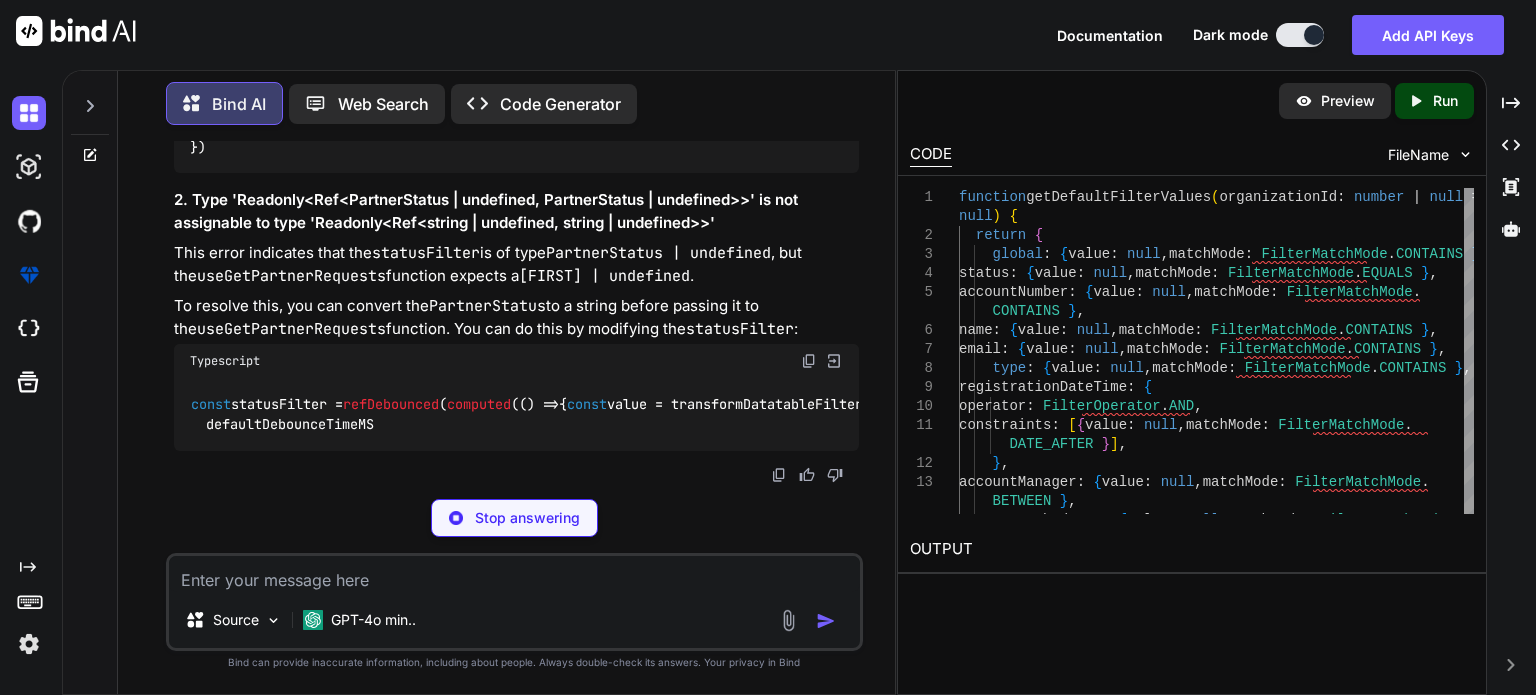 click on "const  assignedUserIdFilter =  refDebounced (
computed ( () =>  transformDatatableFilterToValue< number >(filters. value . assignedUserId )),
defaultDebounceTimeMS,
)
// Convert to a writable ref
const  writableAssignedUserIdFilter =  toRef (assignedUserIdFilter)" at bounding box center (690, -106) 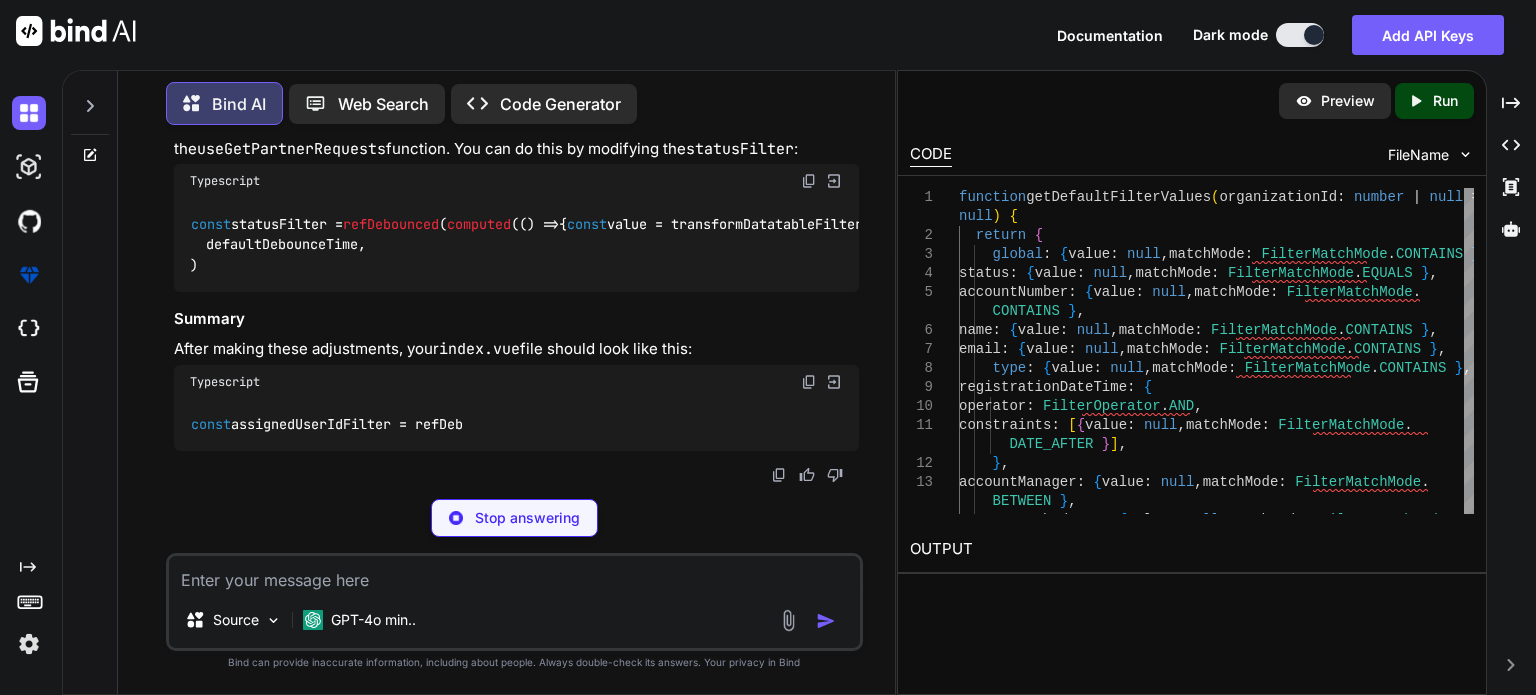 copy on "assignedUserIdFilter" 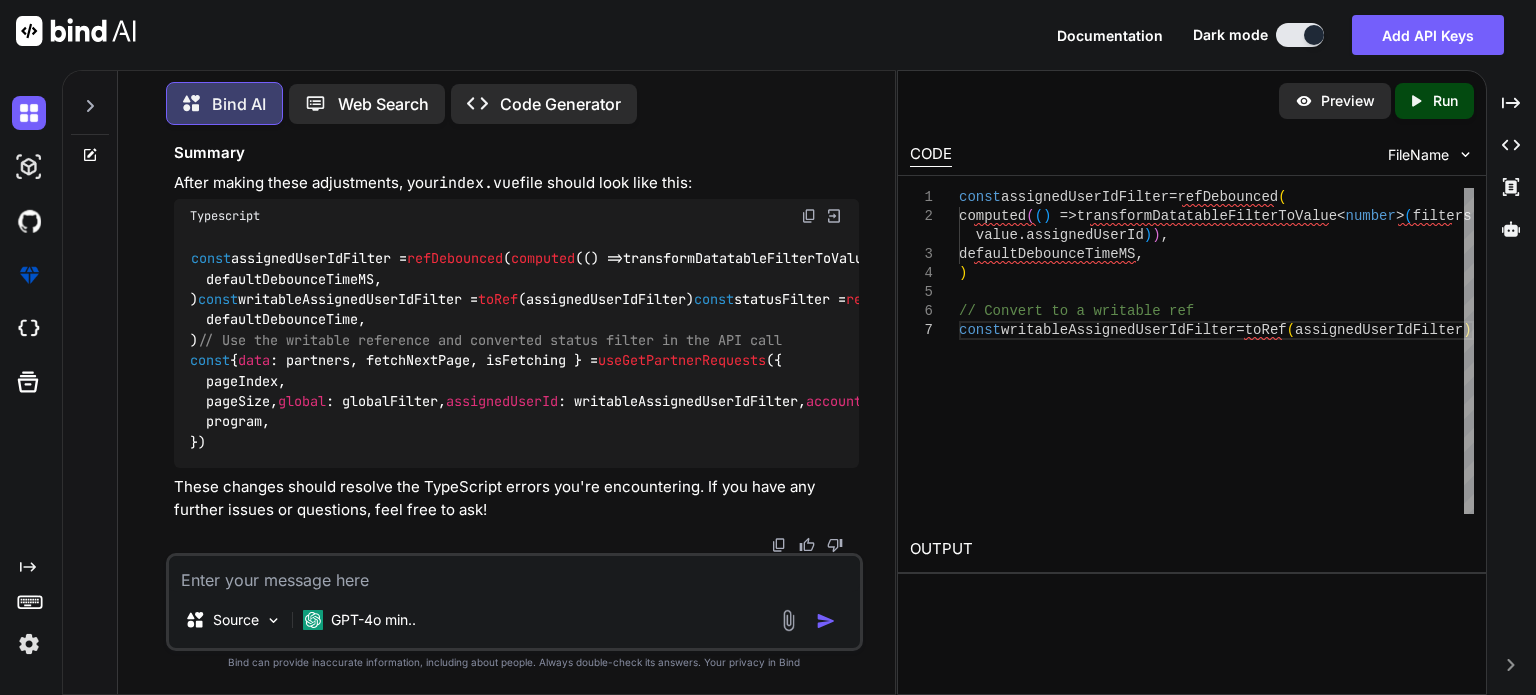 drag, startPoint x: 201, startPoint y: 307, endPoint x: 191, endPoint y: 248, distance: 59.841457 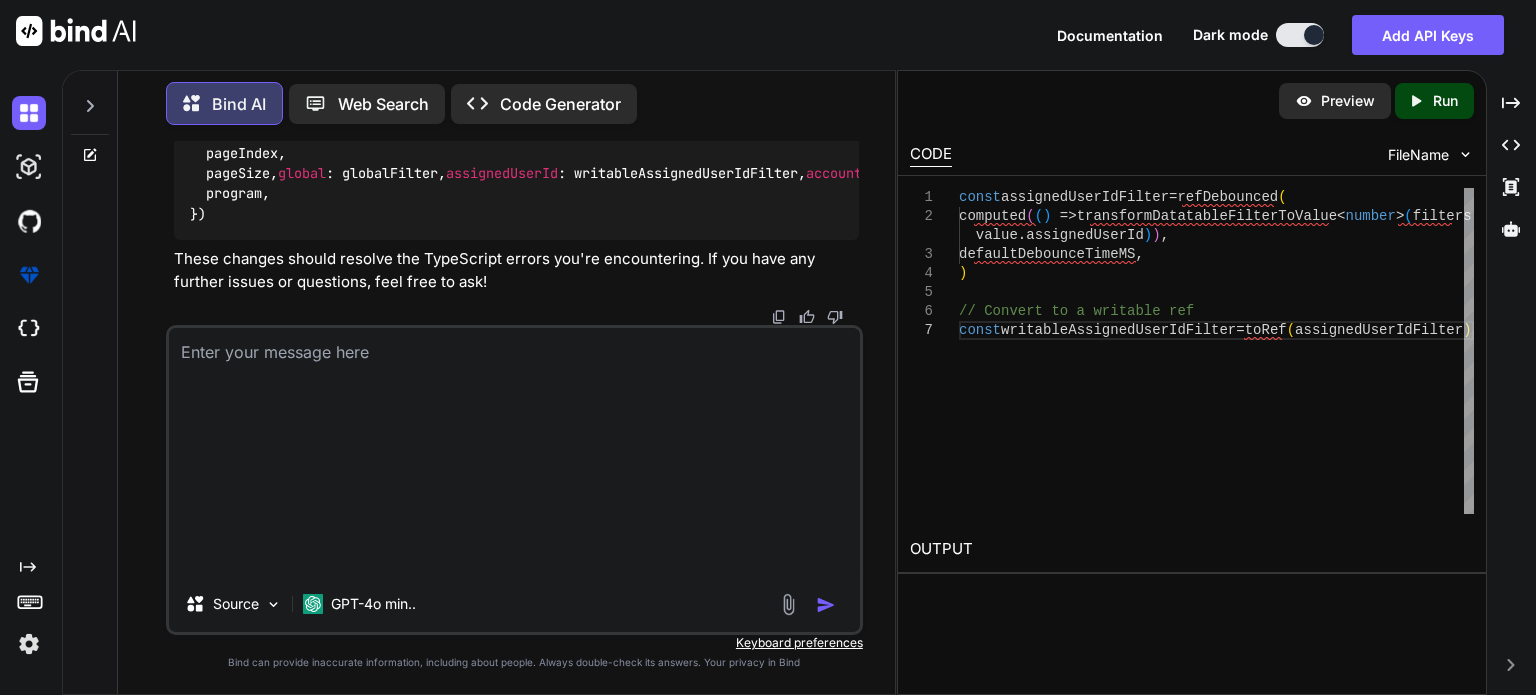 scroll, scrollTop: 0, scrollLeft: 0, axis: both 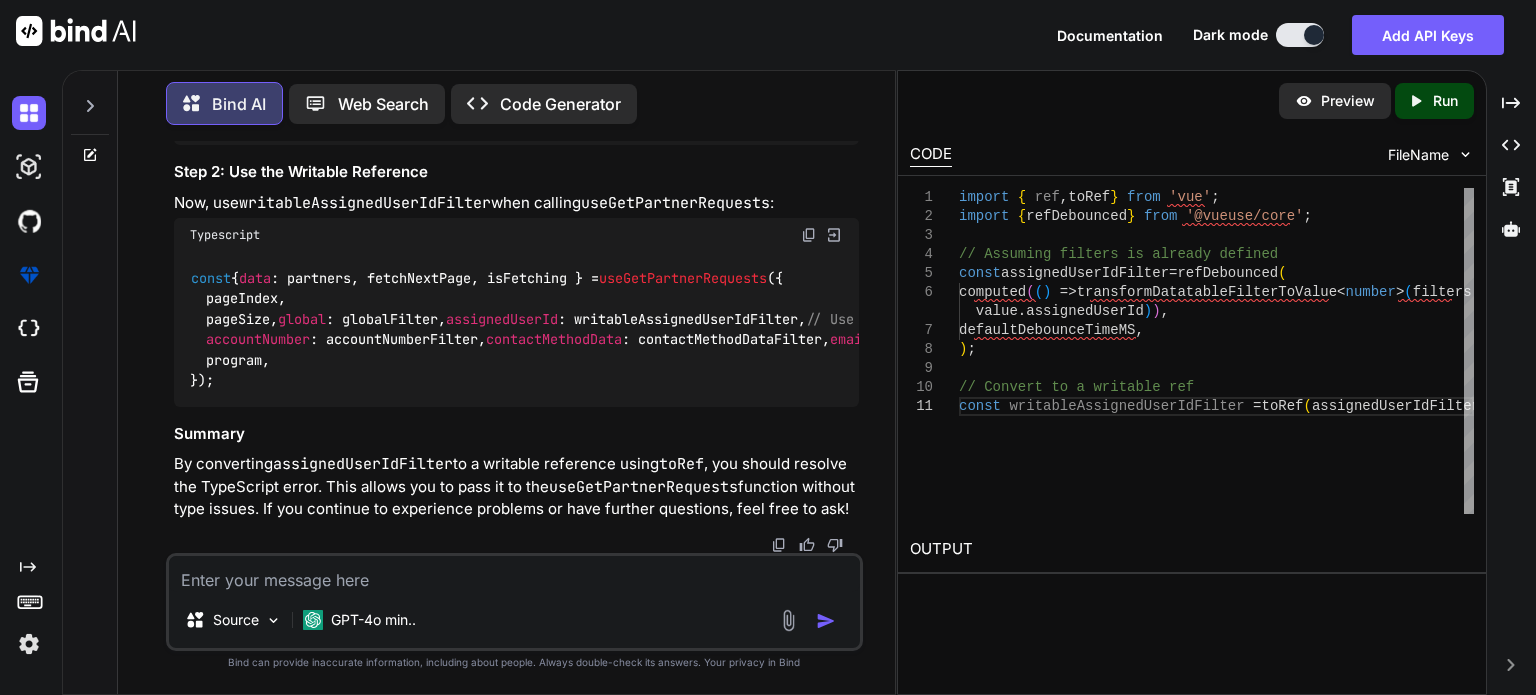 click on "The error message you're encountering indicates that the assignedUserIdFilter is being treated as a Readonly<Ref<number | undefined>>, but the useGetPartnerRequests function expects a MaybeRef<number> | undefined. This typically happens when you're using a computed property or a debounced reference that is read-only." at bounding box center [516, -228] 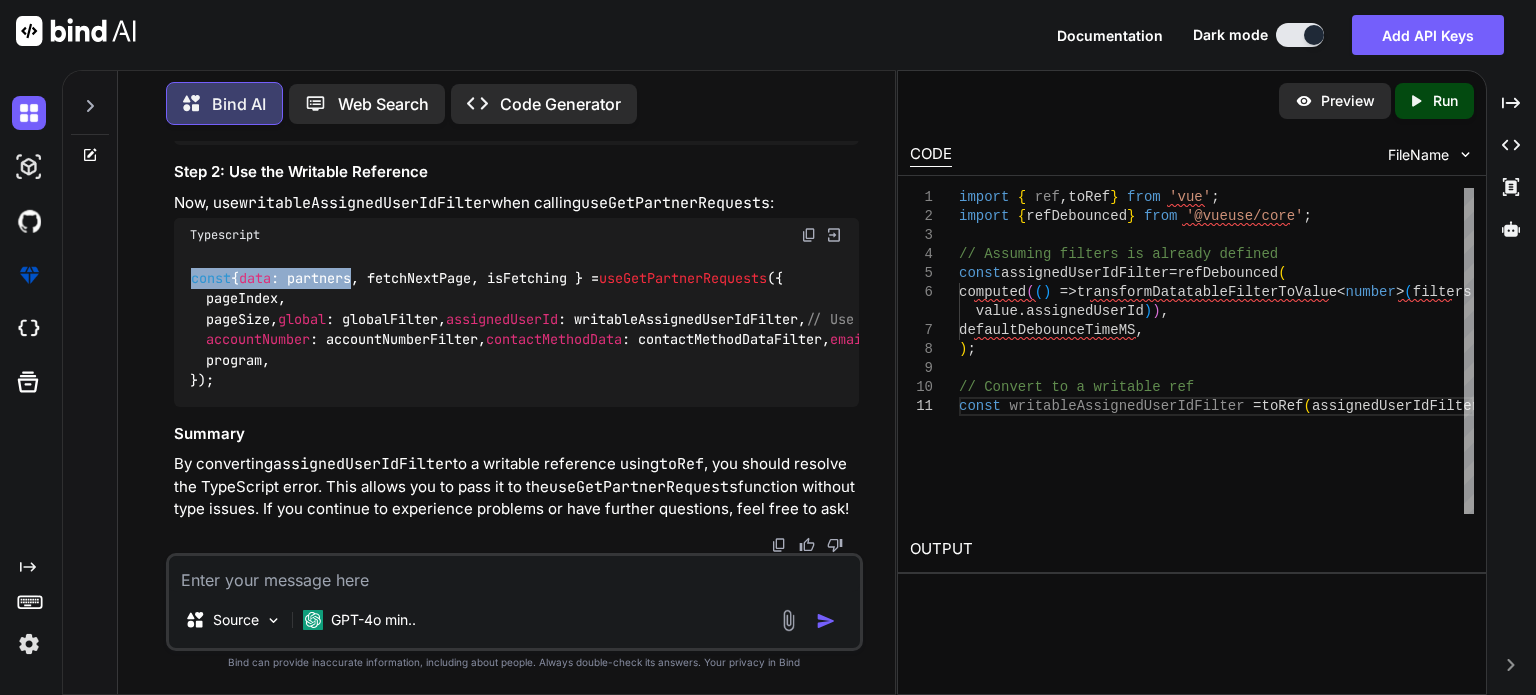 drag, startPoint x: 370, startPoint y: 443, endPoint x: 192, endPoint y: 447, distance: 178.04494 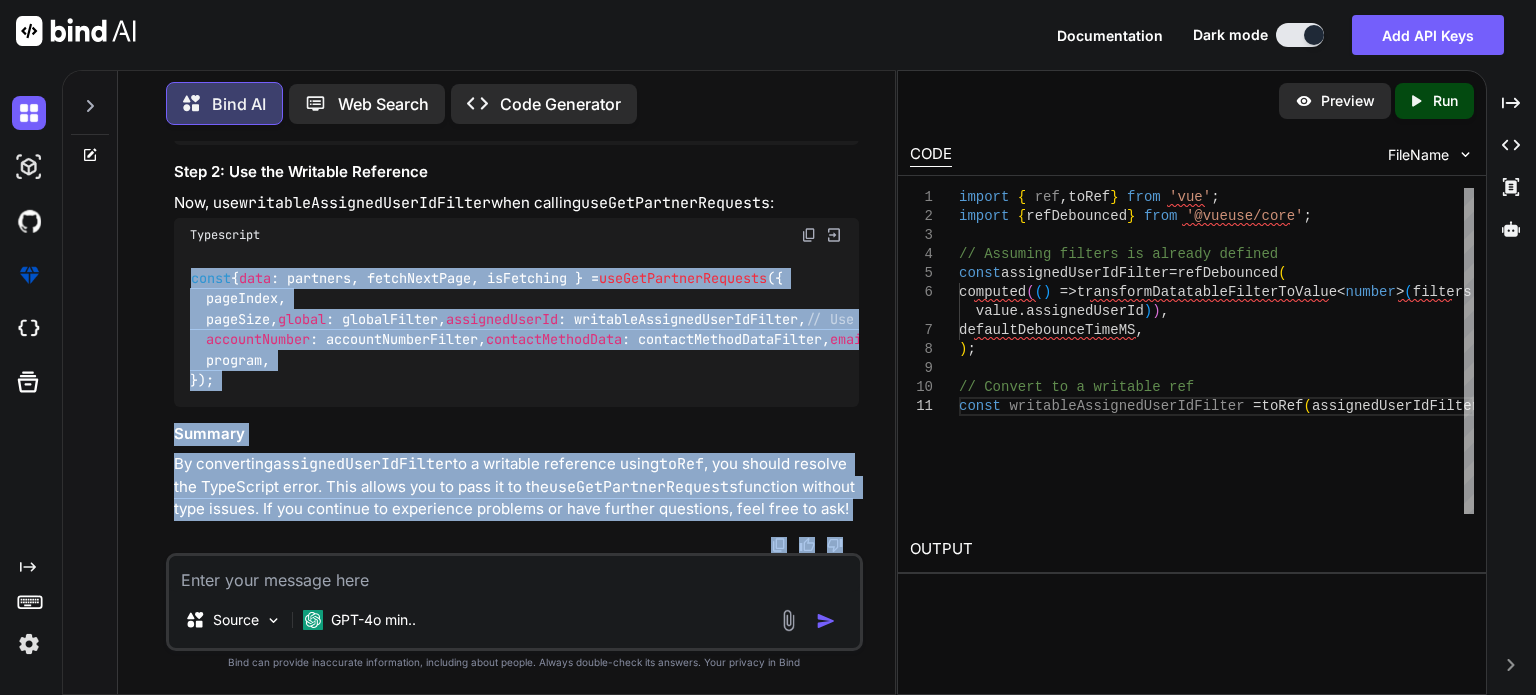 scroll, scrollTop: 9556, scrollLeft: 0, axis: vertical 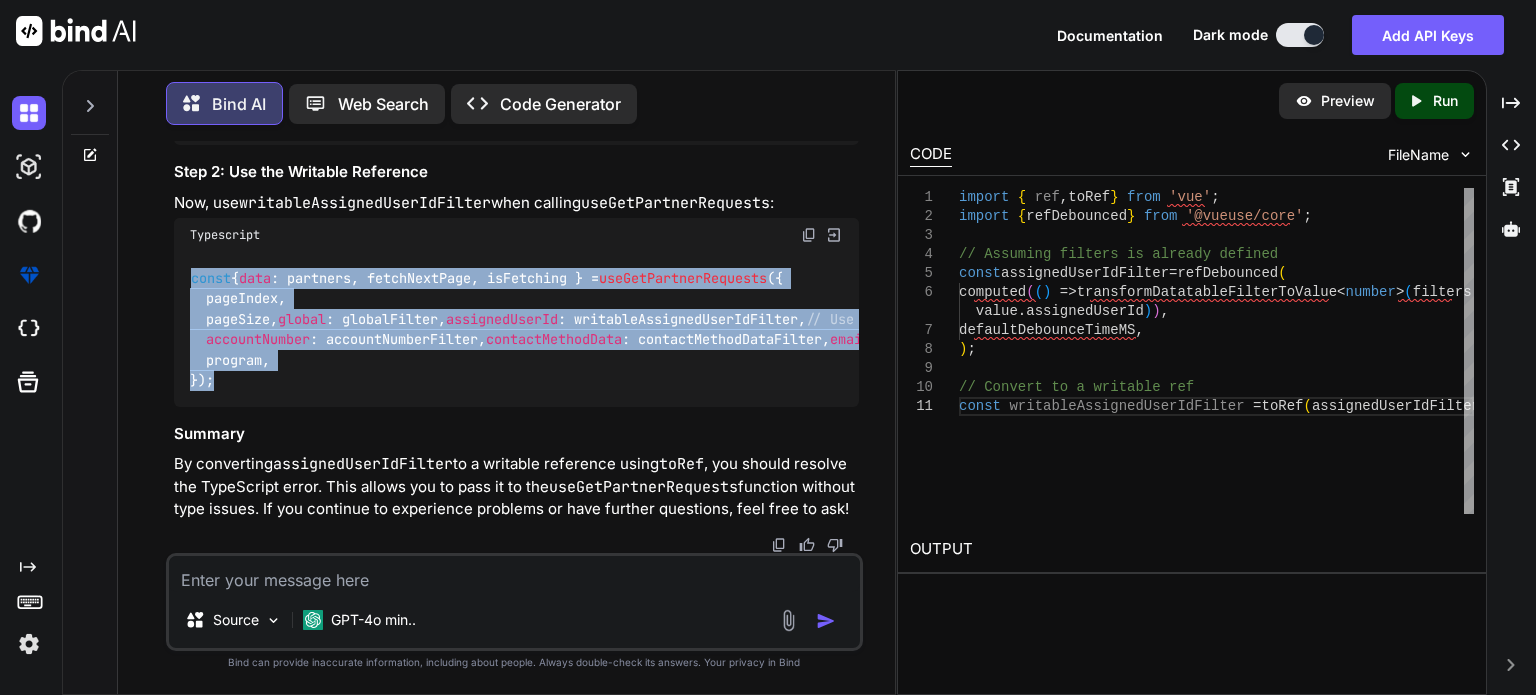 drag, startPoint x: 193, startPoint y: 442, endPoint x: 277, endPoint y: 384, distance: 102.0784 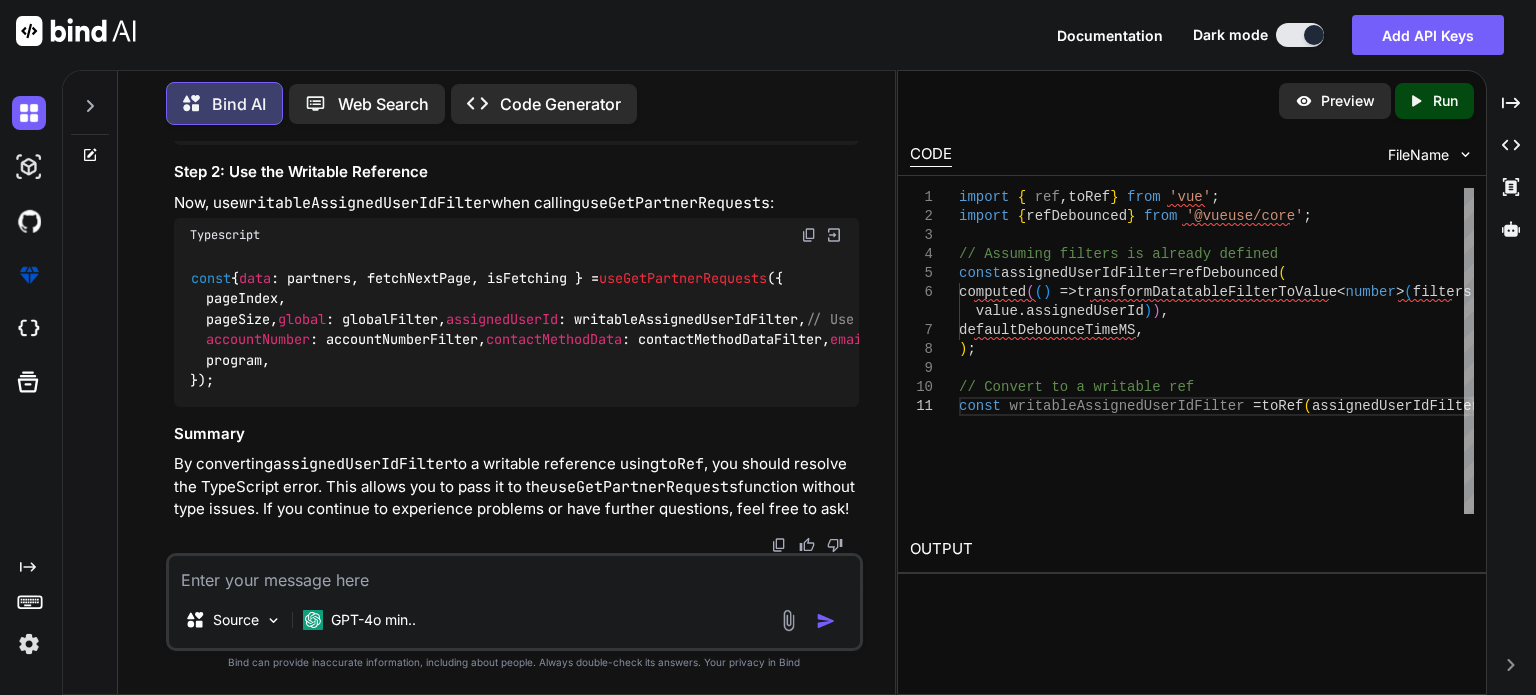 click at bounding box center (514, 574) 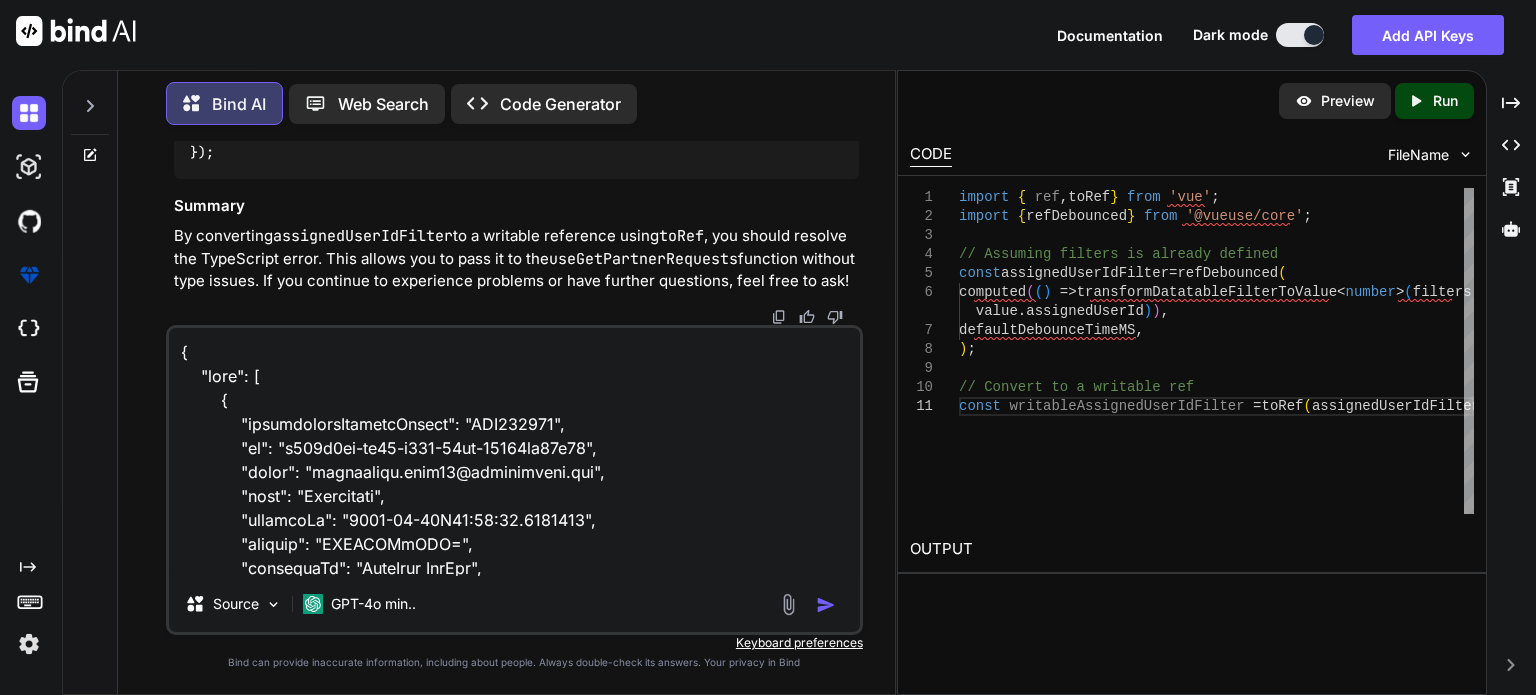scroll, scrollTop: 15050, scrollLeft: 0, axis: vertical 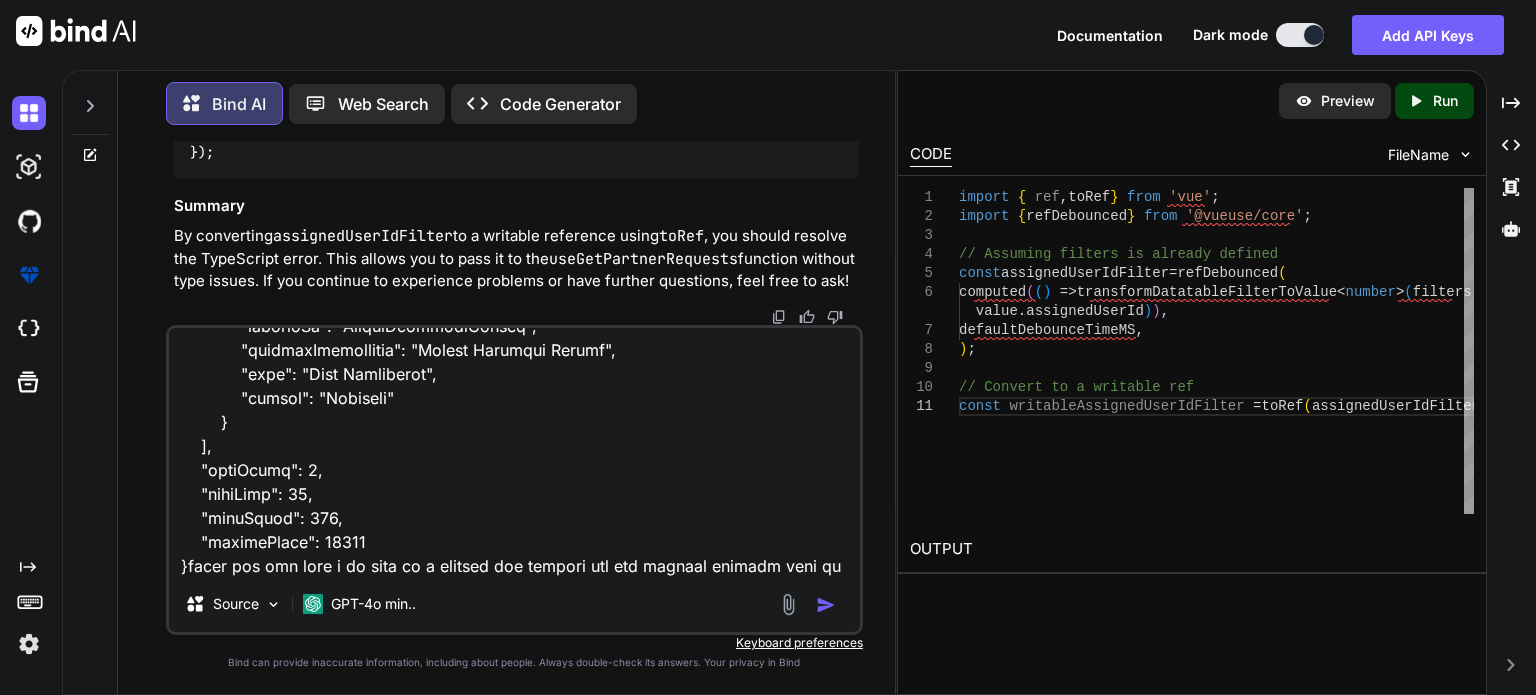 paste on "C:\nova\Osiris.Nova.Internal.UI\pages\partners-requests\search\index.vue" 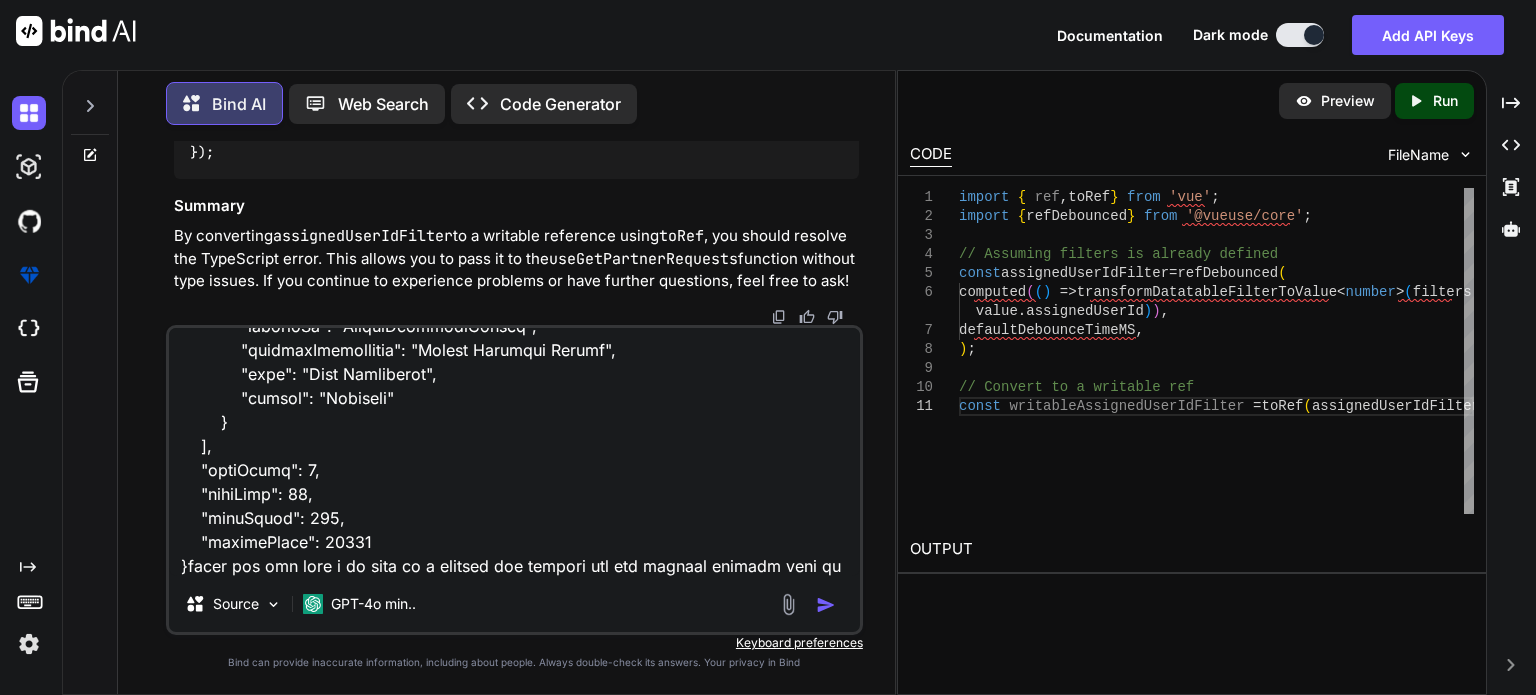 scroll, scrollTop: 15074, scrollLeft: 0, axis: vertical 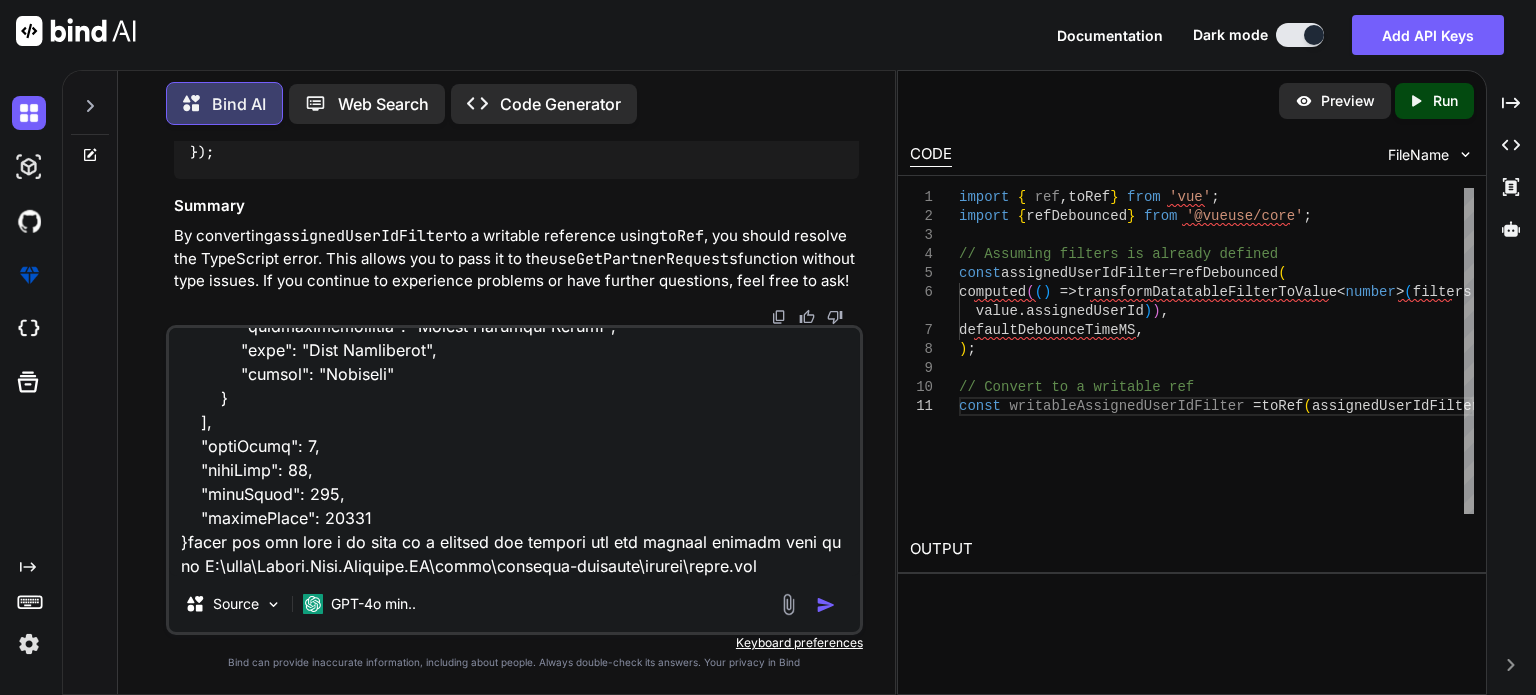 paste on "<script lang="ts" setup>
import type { ColumnProps } from '#shared/types/base'
import type { NovaPartnersListItem, PartnerStatus } from '#shared/types/nova-partners'
import type { DataTablePageEvent } from 'primevue'
import type { DataTableOperatorFilterMetaData, DataTableRowSelectEvent } from 'primevue/datatable'
import { RoleNames } from '#shared/enum'
import { FilterMatchMode, FilterOperator } from '@primevue/core'
import { refDebounced } from '@vueuse/core'
import CustomTag from '~/components/ui/CustomTag.vue'
import { useGetPartnerRequests } from '~/composables/queries/nova-partner-requests'
import { useGetOrganizations } from '~/composables/queries/nova-organizations'
import { useGetUsers } from '~/composables/queries/nova-user'
import { defaultDebounceTimeMS } from '~/lib/constants'
import { transformDatatableFilterToValue } from '~/utils/datatable-filter.utils'
import { RecentLinkType } from '~/lib/abstractions/enums'
import { PARTNER_REQUESTS_SEARCH } from '~/lib/constants/routes'
const props =..." 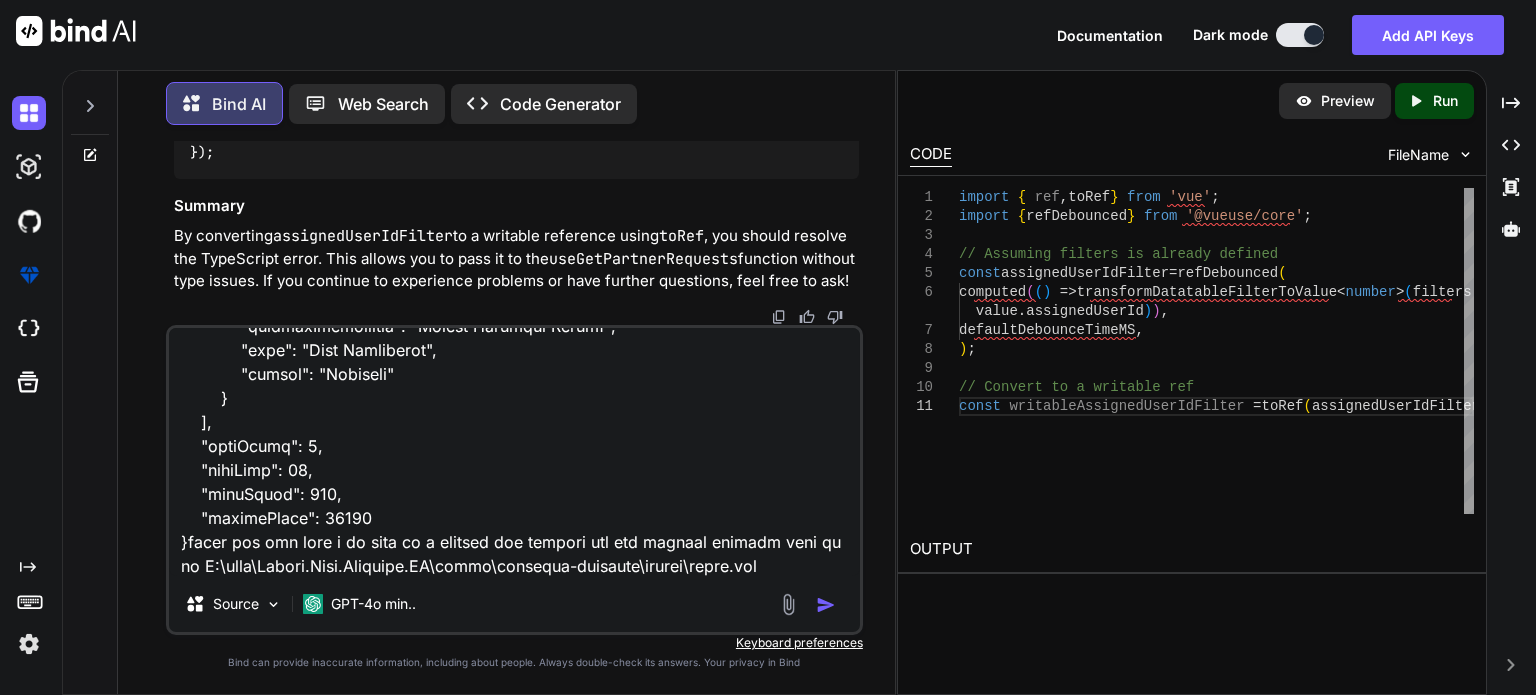 scroll, scrollTop: 23234, scrollLeft: 0, axis: vertical 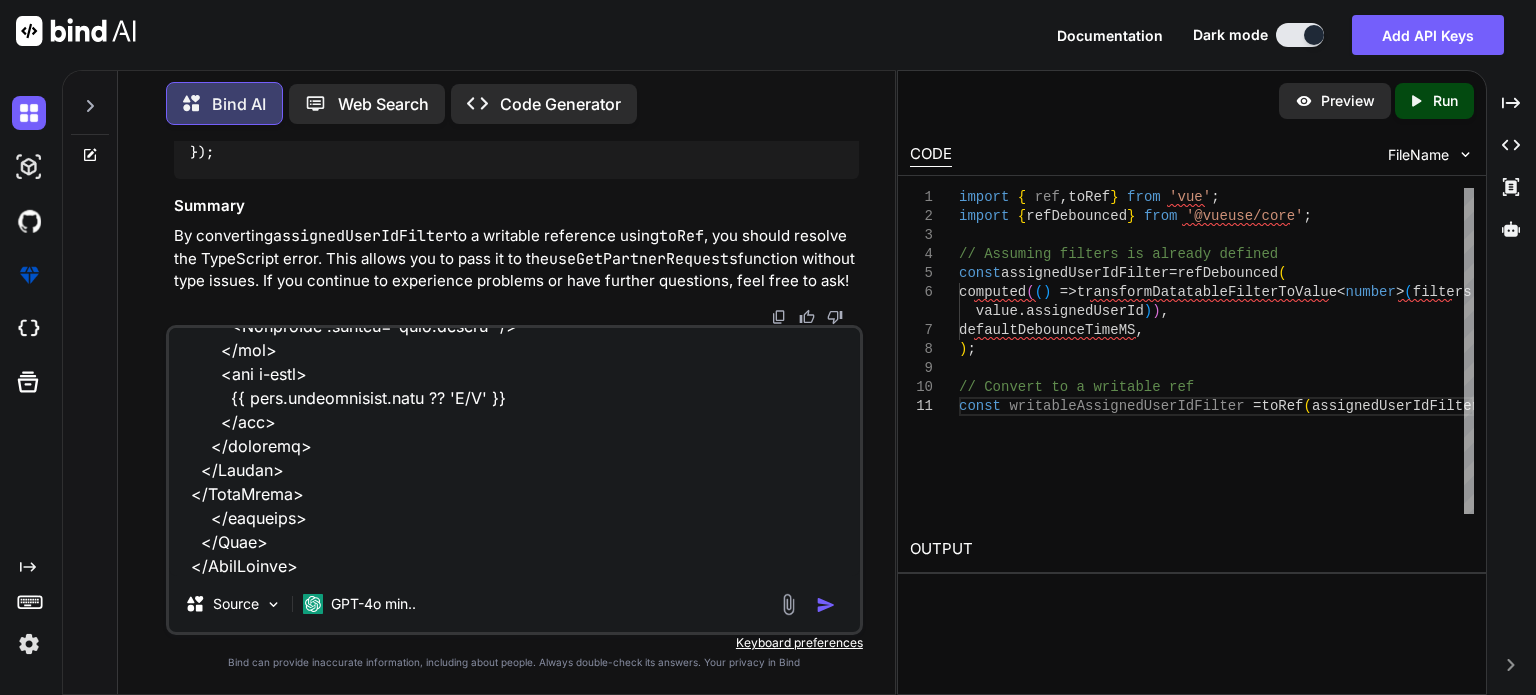 paste on "C:\nova\Osiris.Nova.Internal.UI\composables\queries\nova-partner-requests.ts" 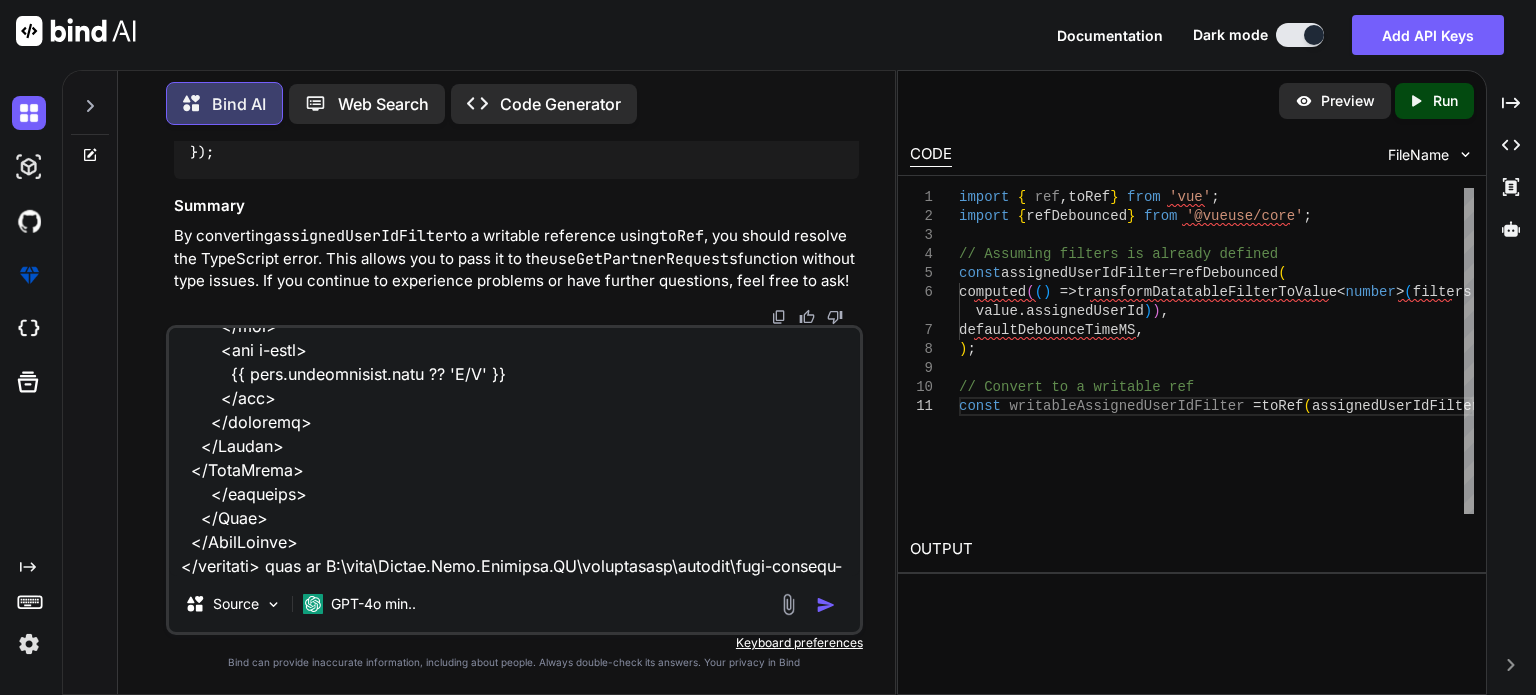 paste on "import type { RefDebouncedReturn } from '@vueuse/core'
import { getQueryParams } from '#shared/utils/query.utils'
import { useInfiniteQuery } from '@tanstack/vue-query'
import type { PaginatedNovaPartnerRequests } from '~/shared/types/nova-partner-requests'
const url = '/api/v1/NovaPartnerRequest' as const
export function useGetPartnerRequests(
params: {
pageIndex: MaybeRef<number>
pageSize: MaybeRef<number>
global?: RefDebouncedReturn<string | undefined>
program?: MaybeRefOrGetter<string | undefined>
email?: RefDebouncedReturn<string | undefined>
name?: RefDebouncedReturn<string | undefined>
assignedUserId?:  MaybeRef<number>
assignedTo?: RefDebouncedReturn<string | undefined>
contactMethodData?: RefDebouncedReturn<string | undefined>
accountNumber?: RefDebouncedReturn<string | undefined>
isInternal?: RefDebouncedReturn<boolean | undefined>
status?: RefDebouncedReturn<string | undefined>
registrationStartDateTime?: RefDebouncedReturn<string | undefin..." 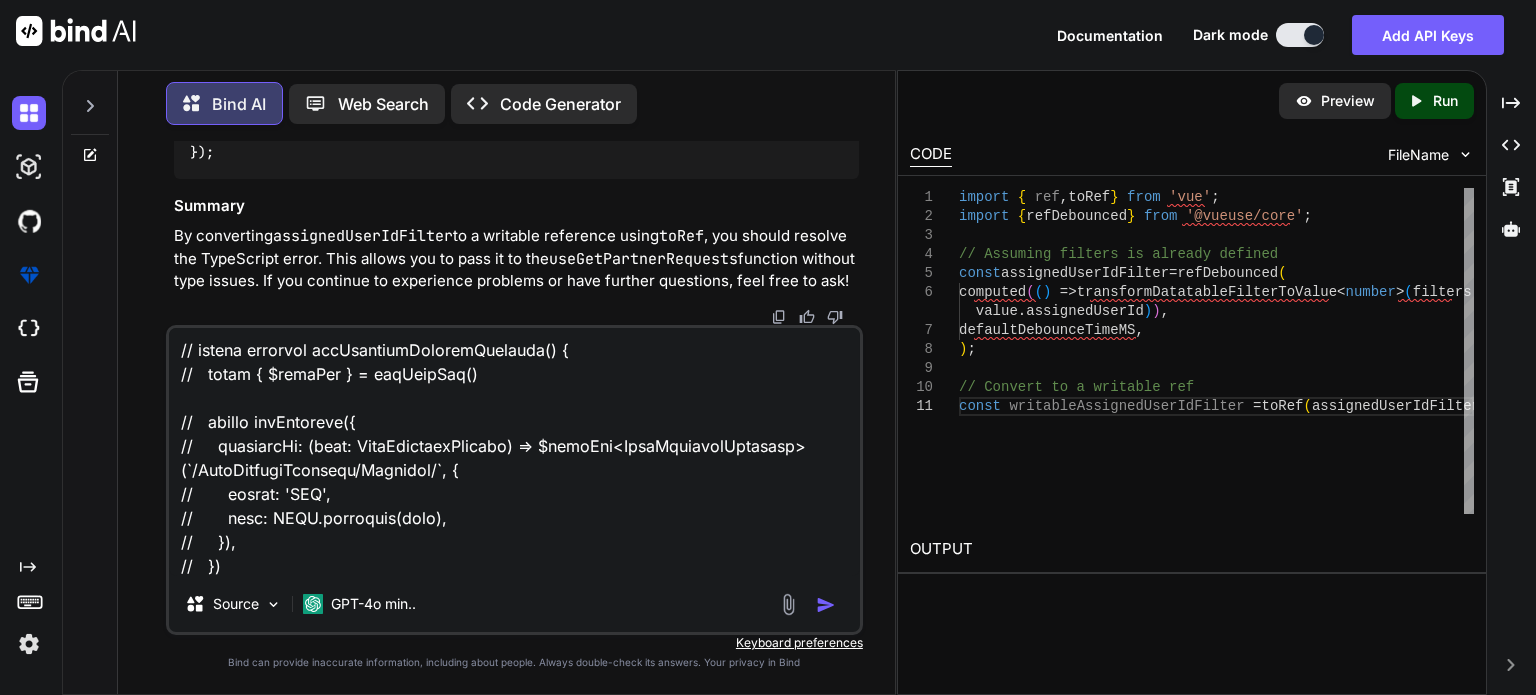 paste on "C:\nova\Osiris.Nova.Internal.UI\shared\types\nova-partner-requests.ts" 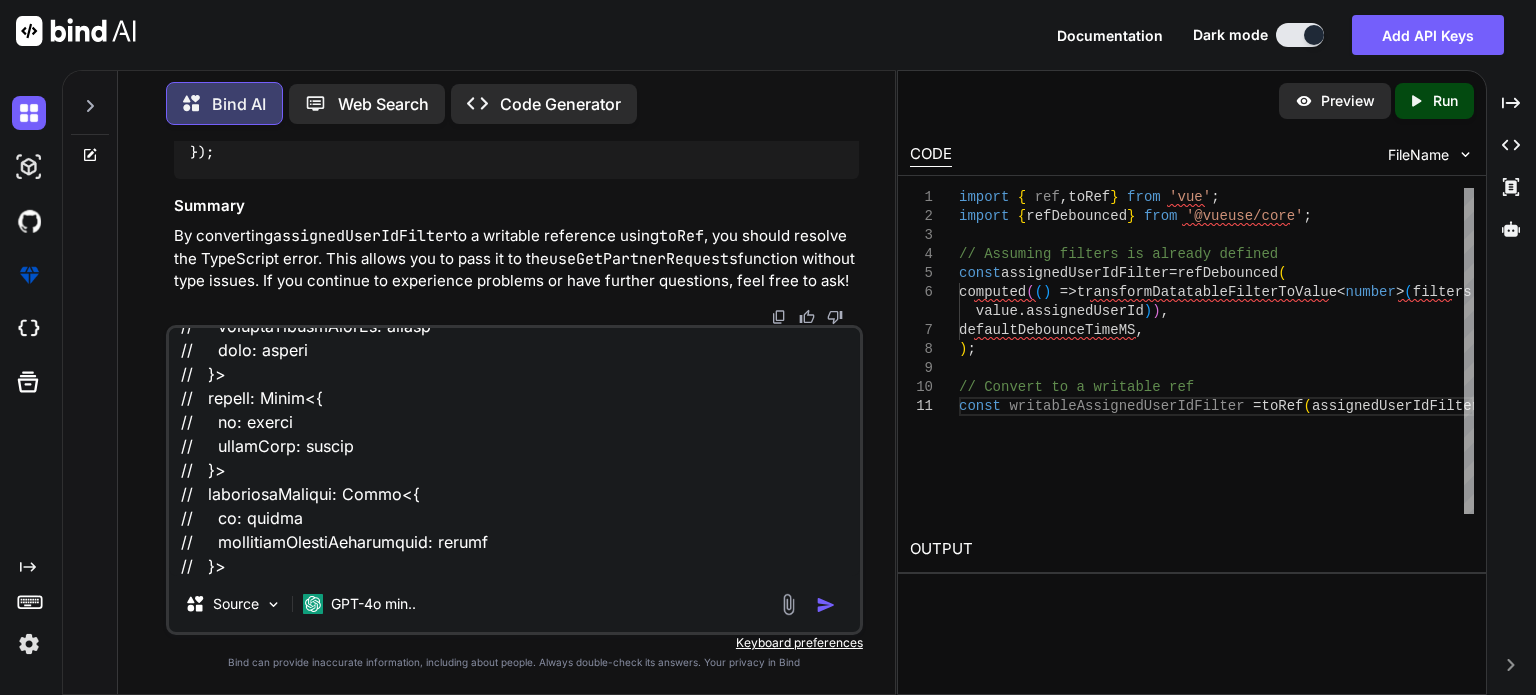type on "{
"provisionalAccountNumber": "BPA106605",
"id": "c192c1ff-ed36-f011-80ec-00155da60c06",
"email": "supergroup.sgip01@rodeoliving.com",
"type": "Individual",
"createdOn": "2025-04-24T16:22:06.7012481",
"version": "AAAAAAAnHTY=",
"assignedTo": "[NAME]",
"programId": "BetwayPartnersAfrica",
"programDescription": "Betway Partners Africa",
"name": "[NAME]",
"status": "Approved"
},
{
"provisionalAccountNumber": "BPA106603",
"id": "bf92c1ff-ed36-f011-80ec-00155da60c06",
"email": "supergroup.bp01@rodeoliving.com",
"type": "Business",
"createdOn": "2025-04-07T11:33:57.1689222",
"version": "AAAAAAAnETU=",
"assignedTo": "[NAME]",
"programId": "BetwayPartnersAfrica",
"programDescription": "Betway Partners Africa",
..." 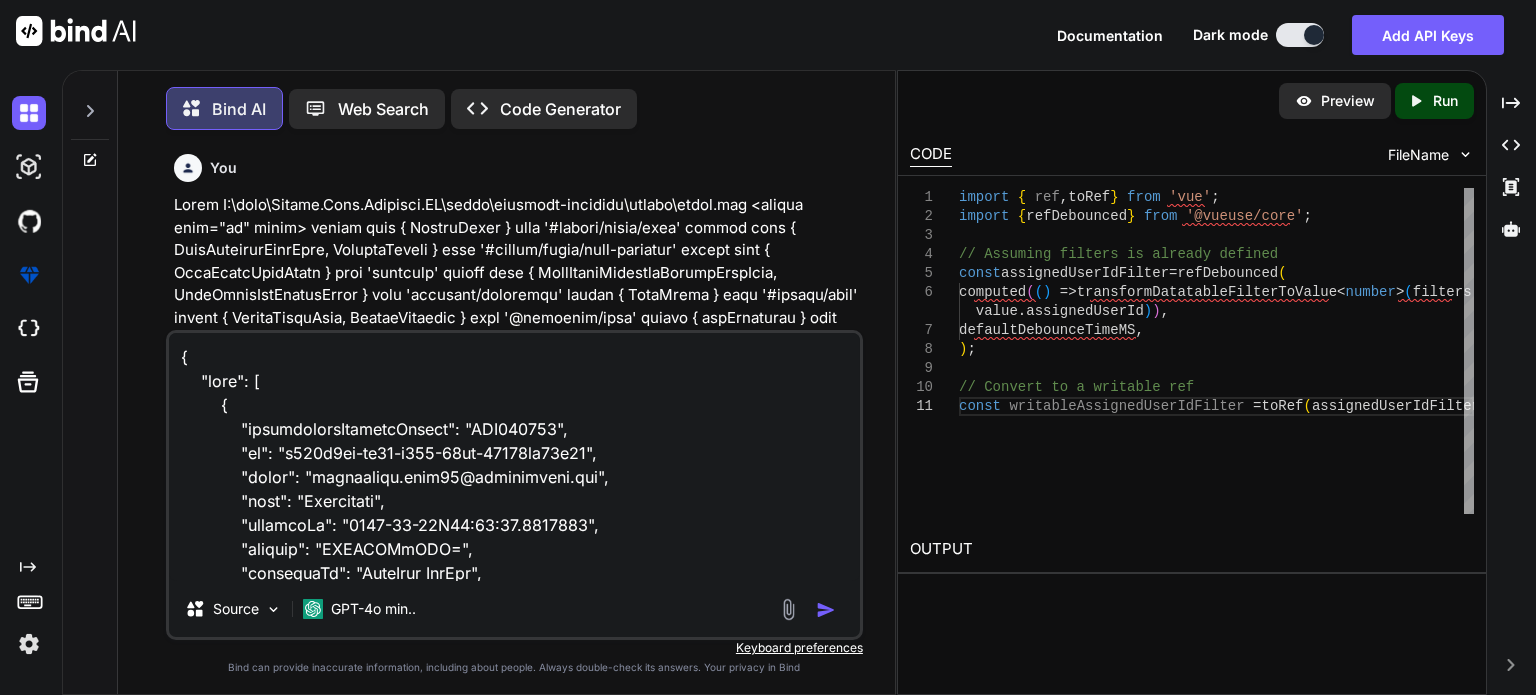 scroll, scrollTop: 0, scrollLeft: 0, axis: both 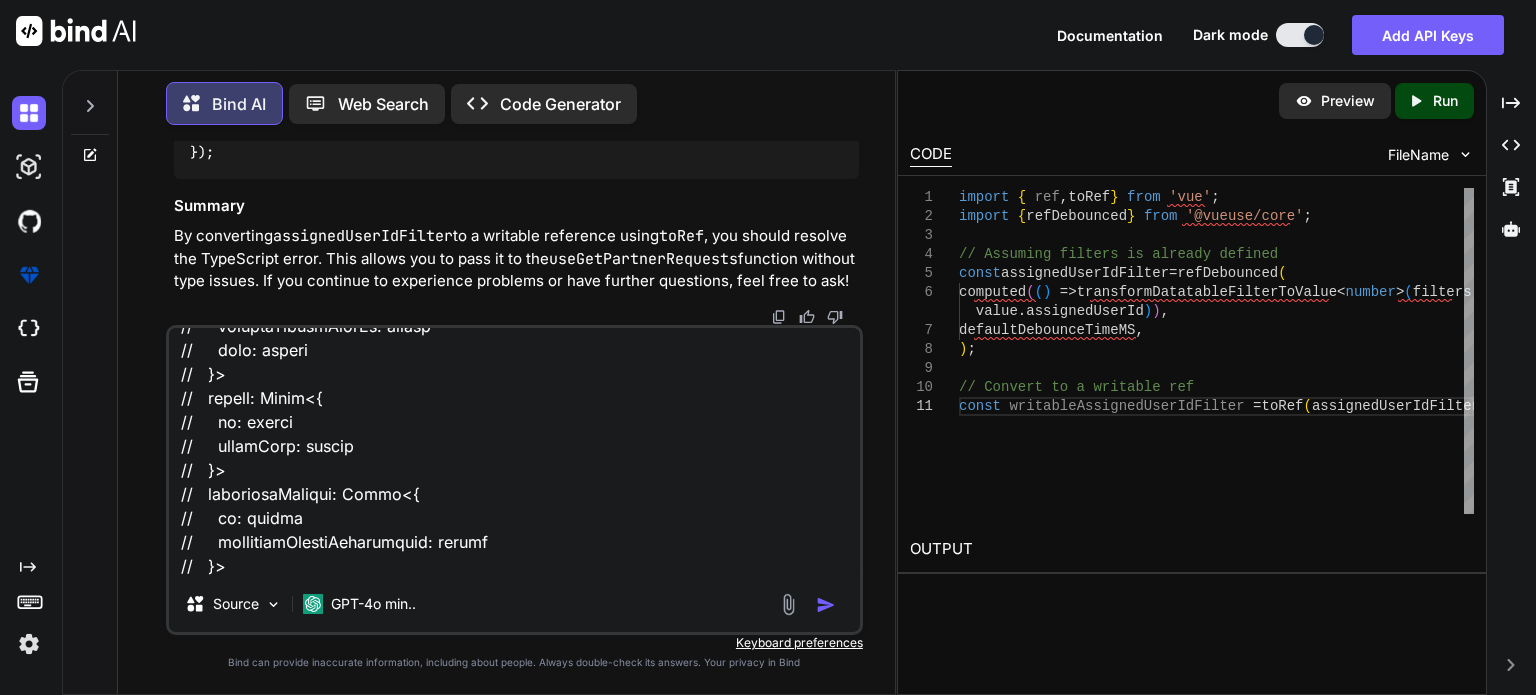 type on "{
"provisionalAccountNumber": "BPA106605",
"id": "c192c1ff-ed36-f011-80ec-00155da60c06",
"email": "supergroup.sgip01@rodeoliving.com",
"type": "Individual",
"createdOn": "2025-04-24T16:22:06.7012481",
"version": "AAAAAAAnHTY=",
"assignedTo": "TestUser DevTwo",
"programId": "BetwayPartnersAfrica",
"programDescription": "Betway Partners Africa",
"name": "Joe Brown",
"status": "Approved"
},
{
"provisionalAccountNumber": "BPA106603",
"id": "bf92c1ff-ed36-f011-80ec-00155da60c06",
"email": "supergroup.bp01@rodeoliving.com",
"type": "Business",
"createdOn": "2025-04-07T11:33:57.1689222",
"version": "AAAAAAAnETU=",
"assignedTo": "Louwrens Swart",
"programId": "BetwayPartnersAfrica",
"programDescription": "Betway Partners Africa"," 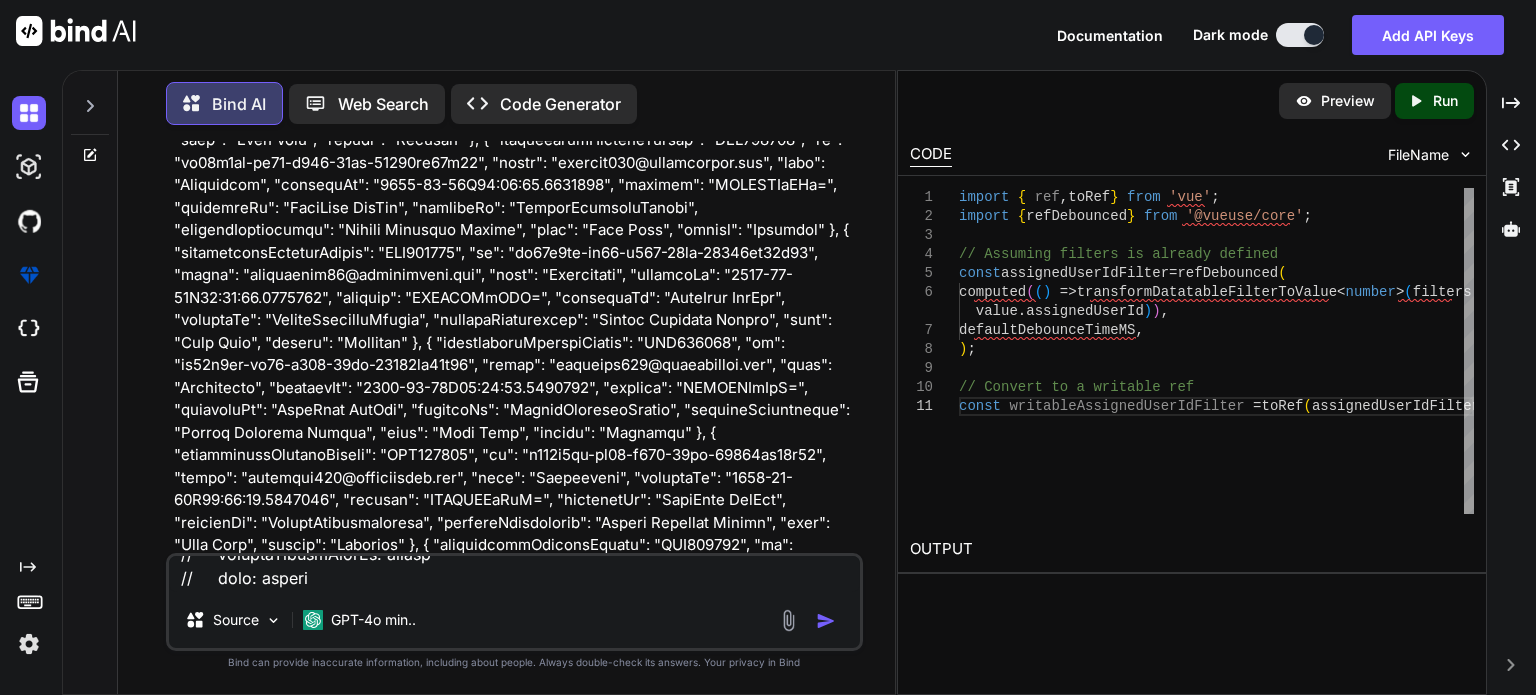 type 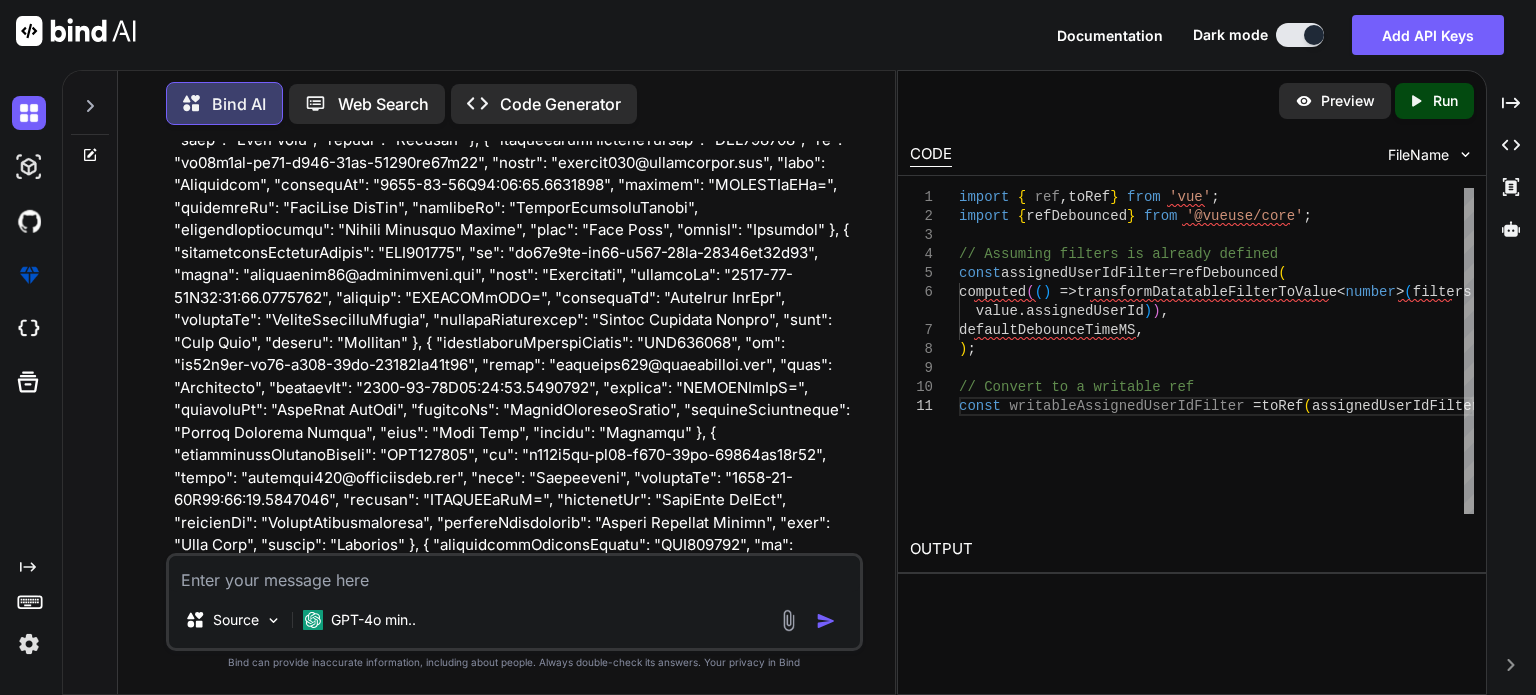 scroll, scrollTop: 0, scrollLeft: 0, axis: both 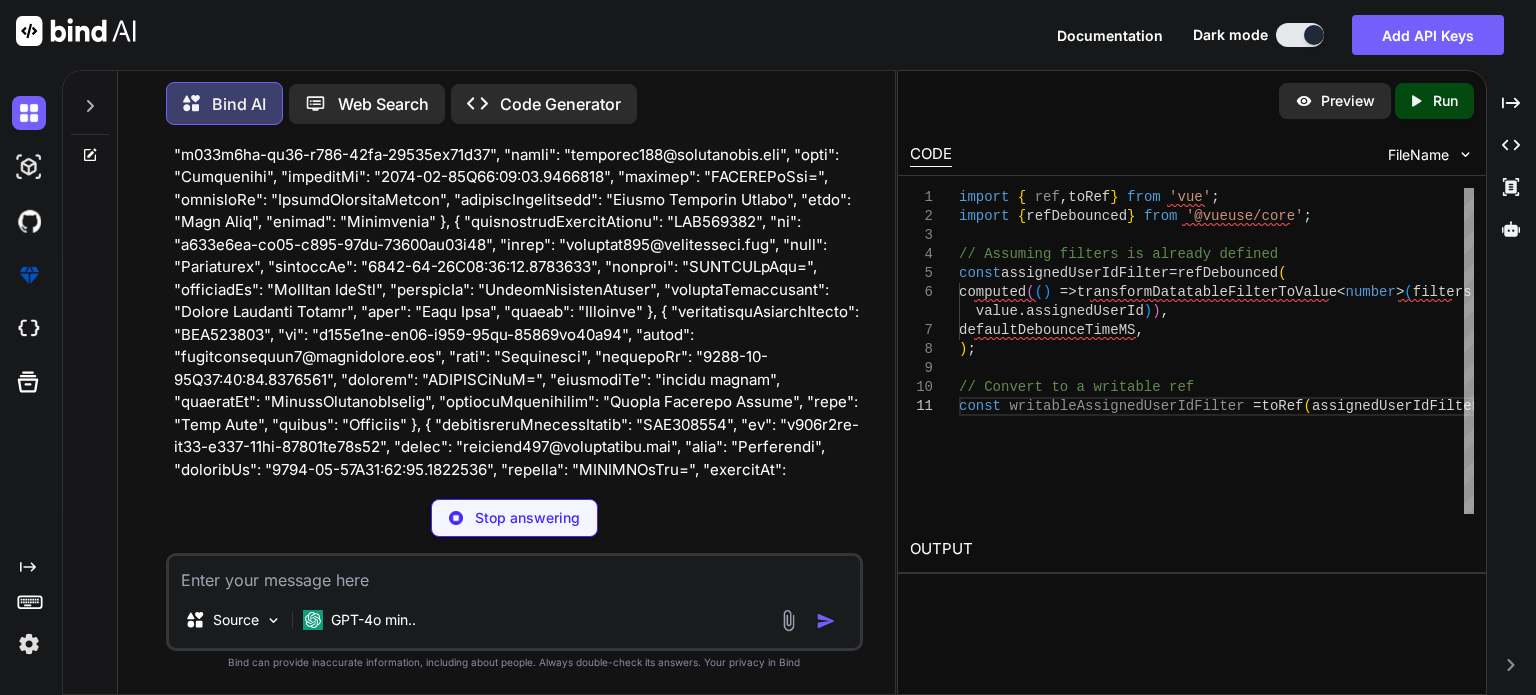 type on "x" 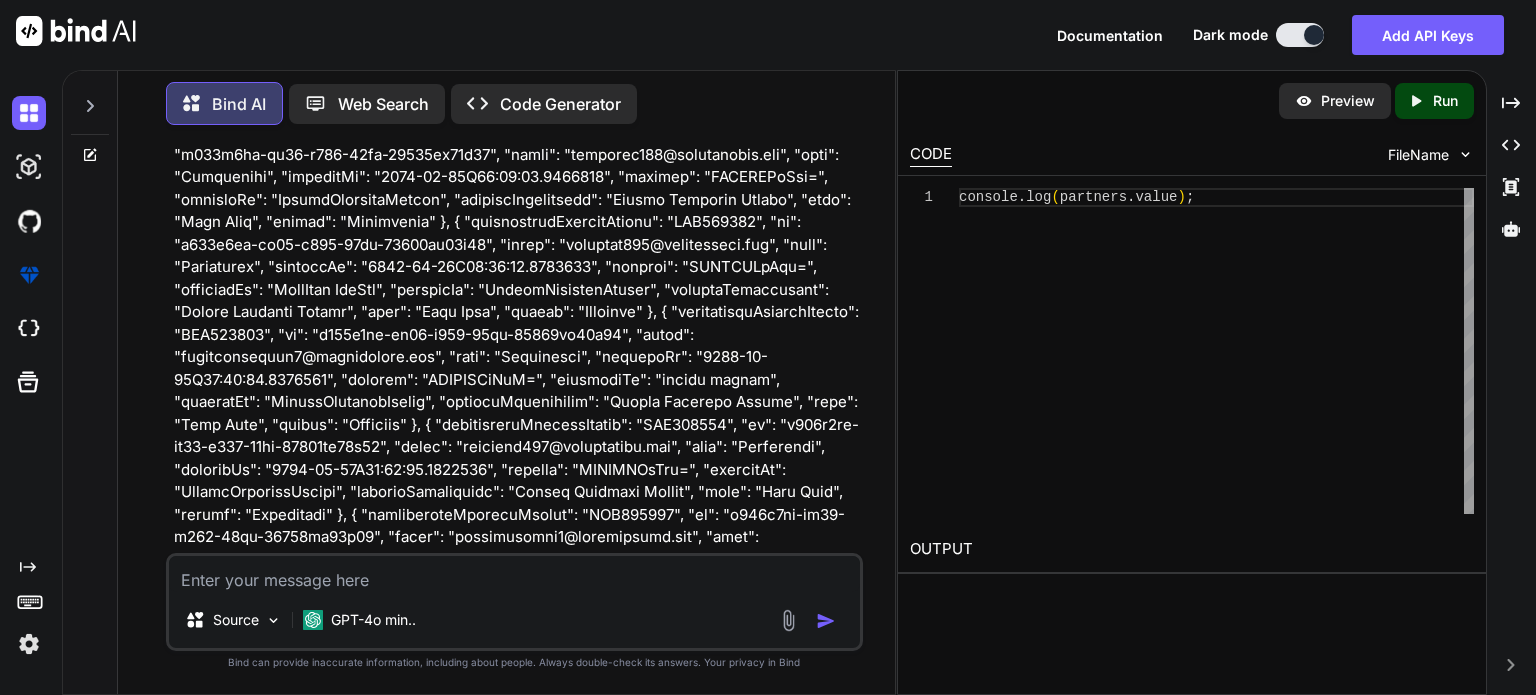 type 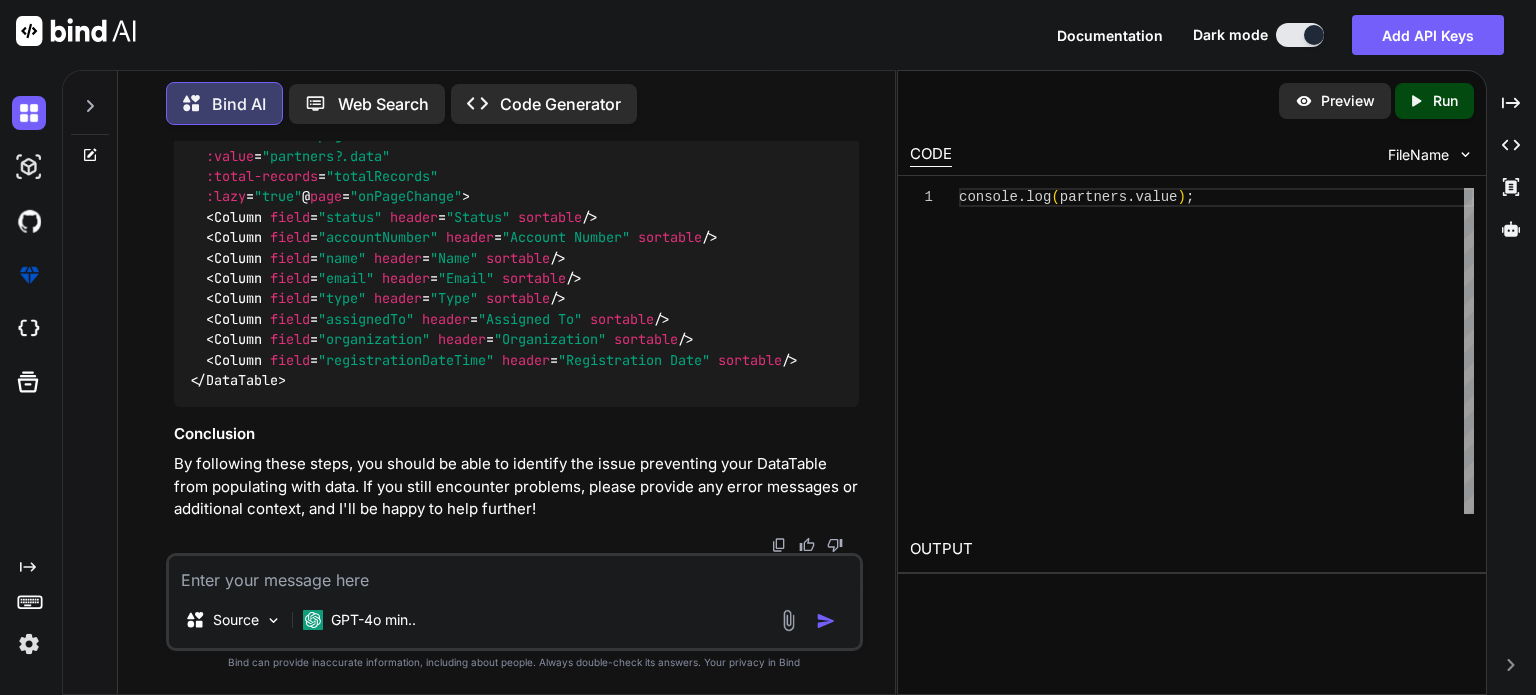 scroll, scrollTop: 20161, scrollLeft: 0, axis: vertical 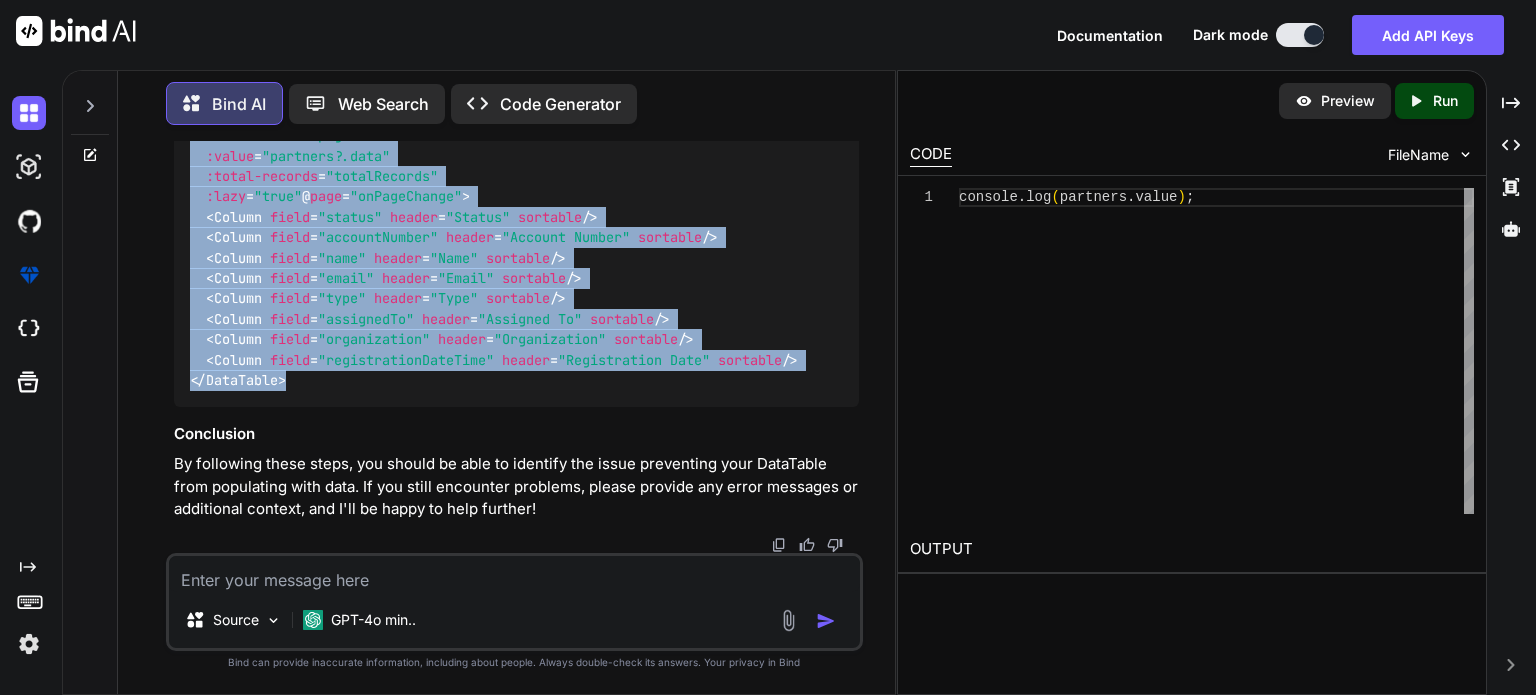drag, startPoint x: 301, startPoint y: 422, endPoint x: 184, endPoint y: 233, distance: 222.2836 